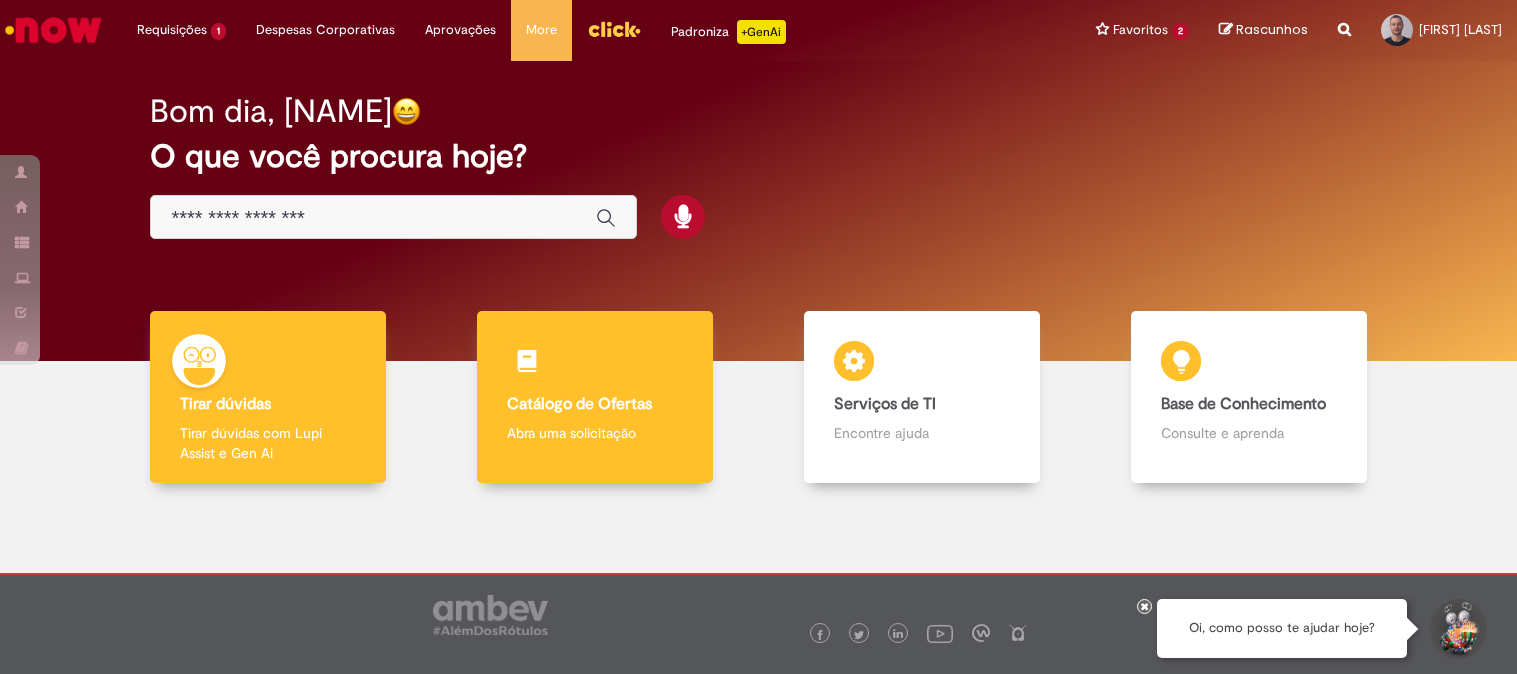 scroll, scrollTop: 0, scrollLeft: 0, axis: both 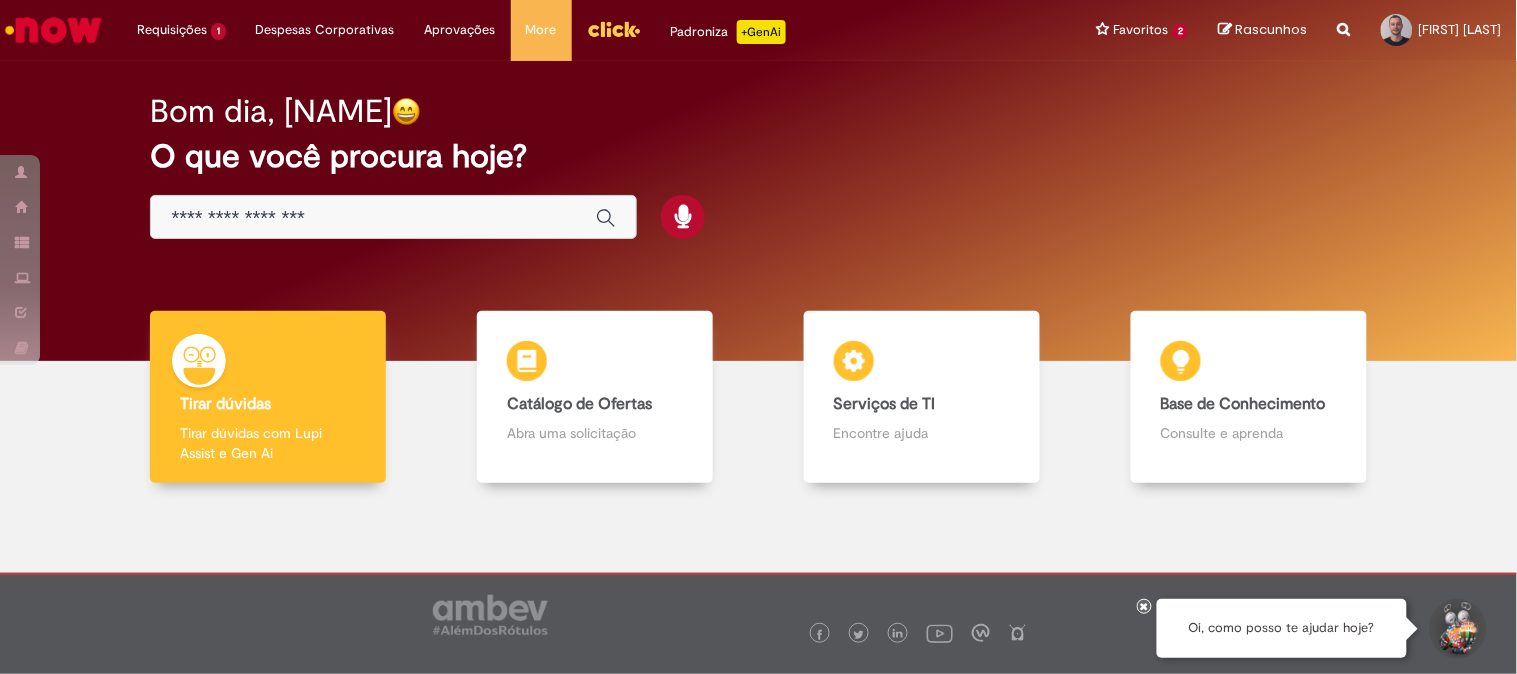 click at bounding box center (373, 218) 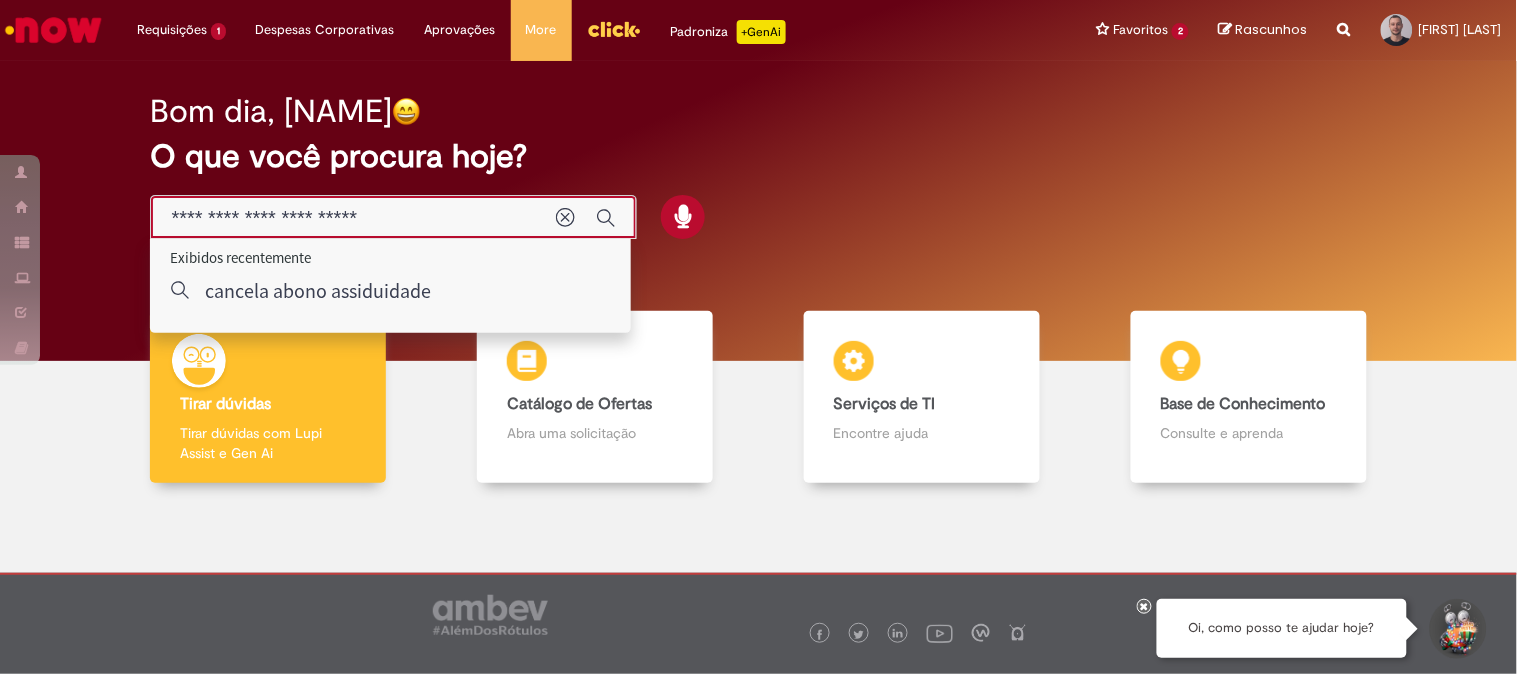 type on "**********" 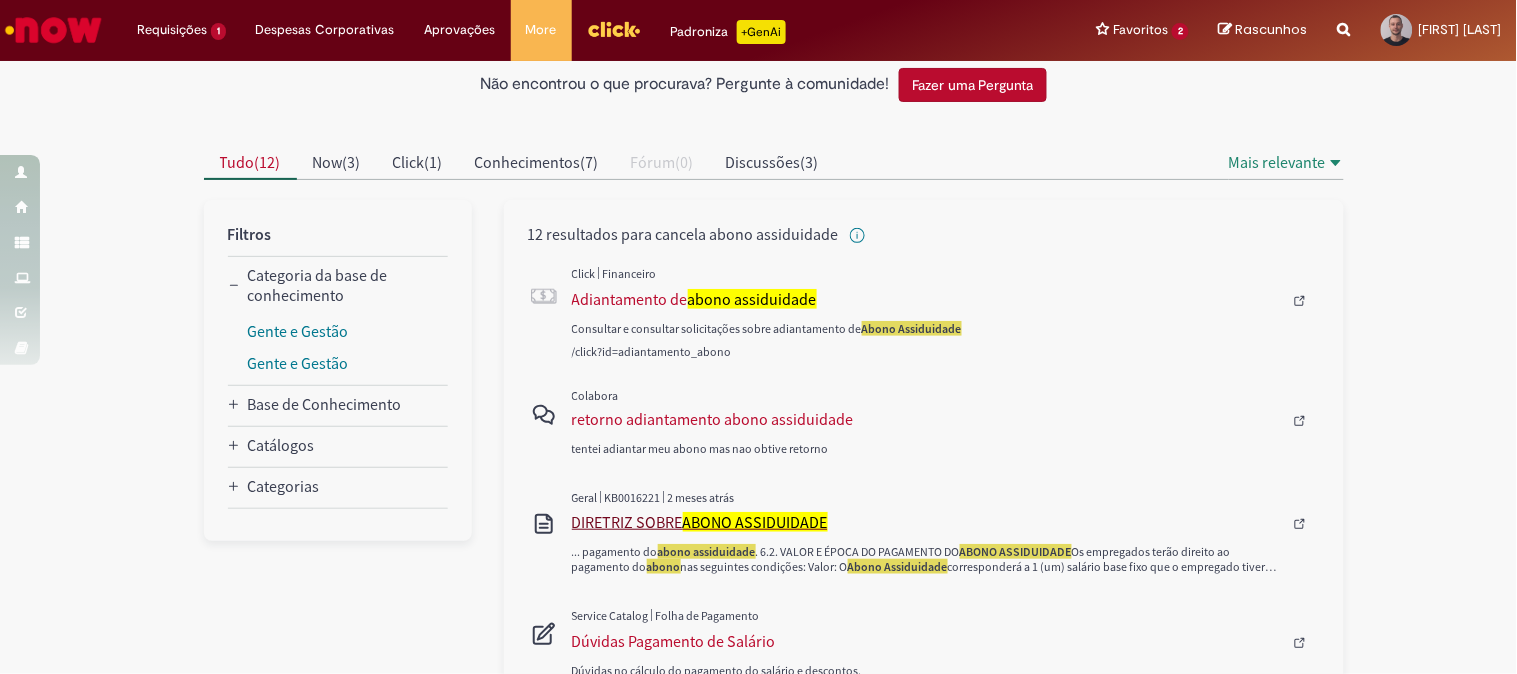 scroll, scrollTop: 222, scrollLeft: 0, axis: vertical 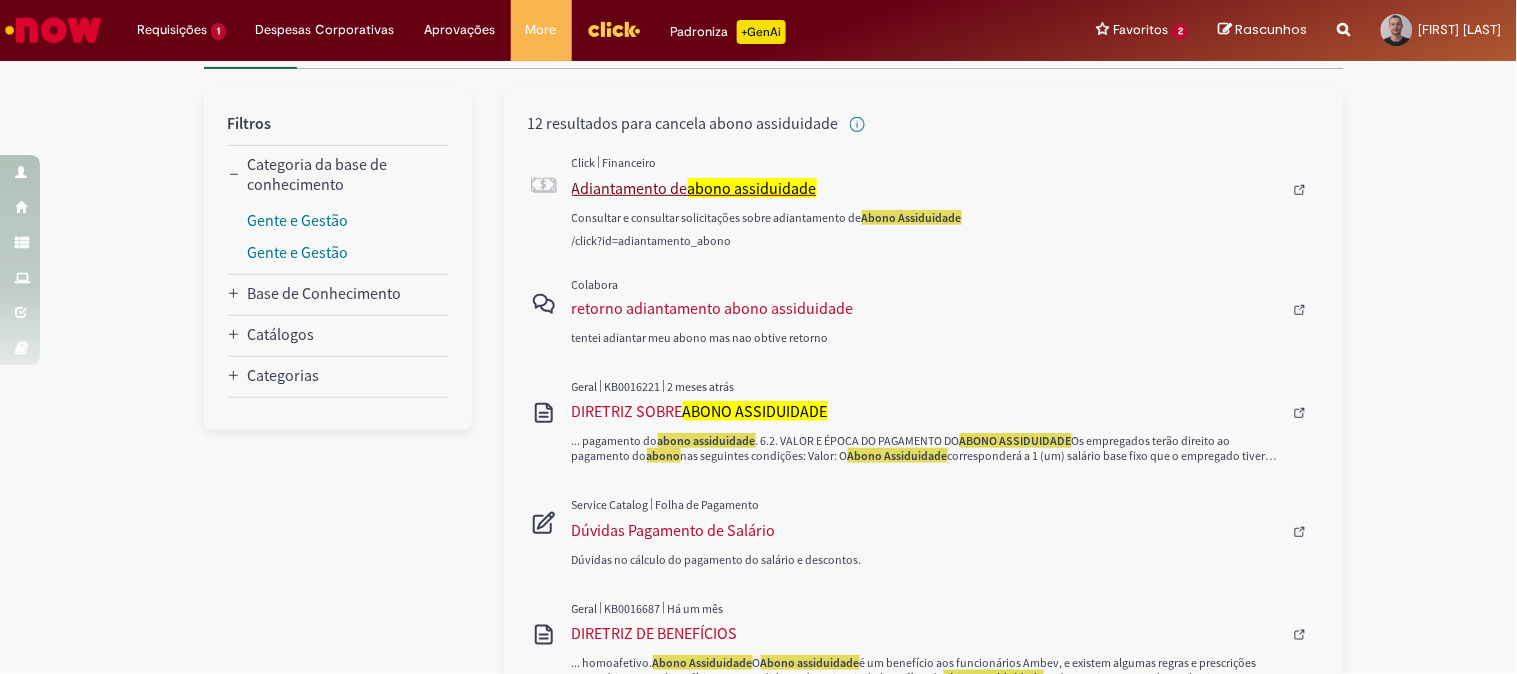click on "Adiantamento de  abono assiduidade" at bounding box center [927, 188] 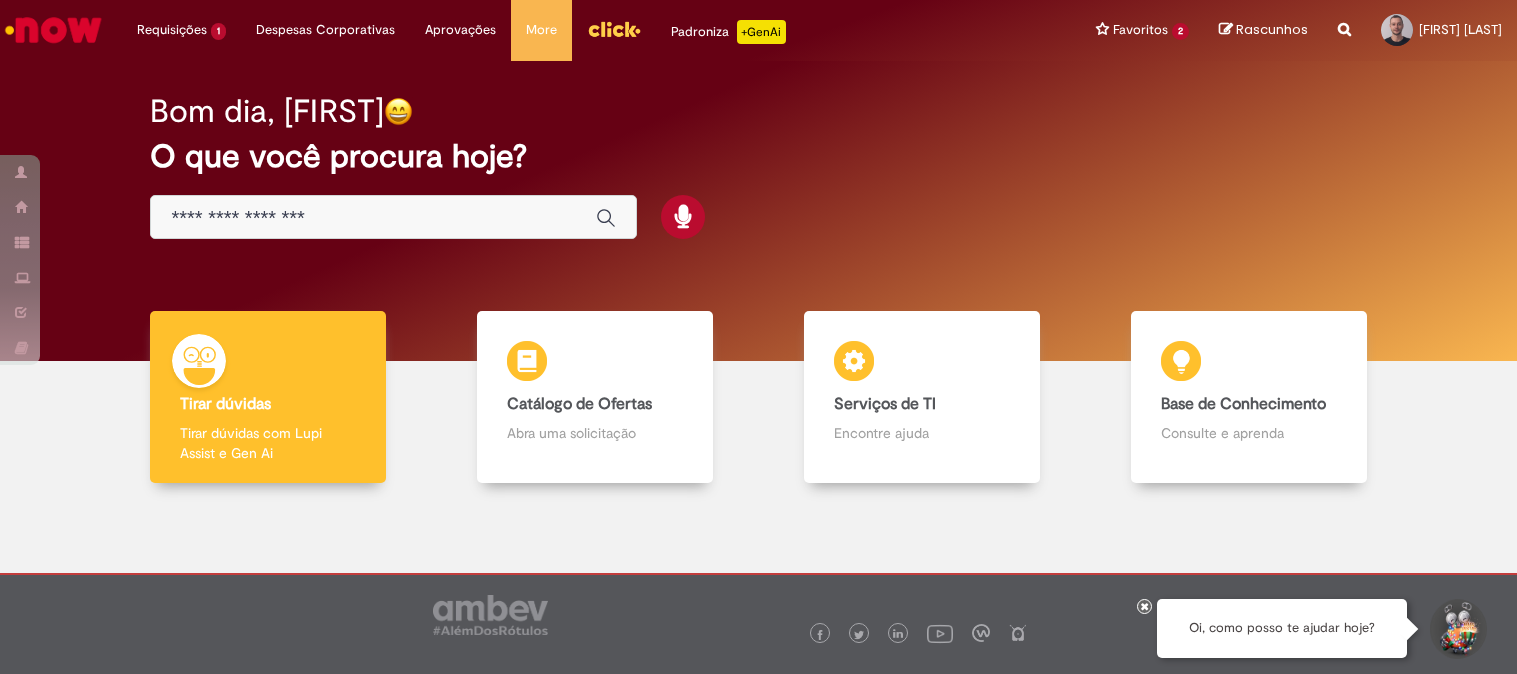scroll, scrollTop: 0, scrollLeft: 0, axis: both 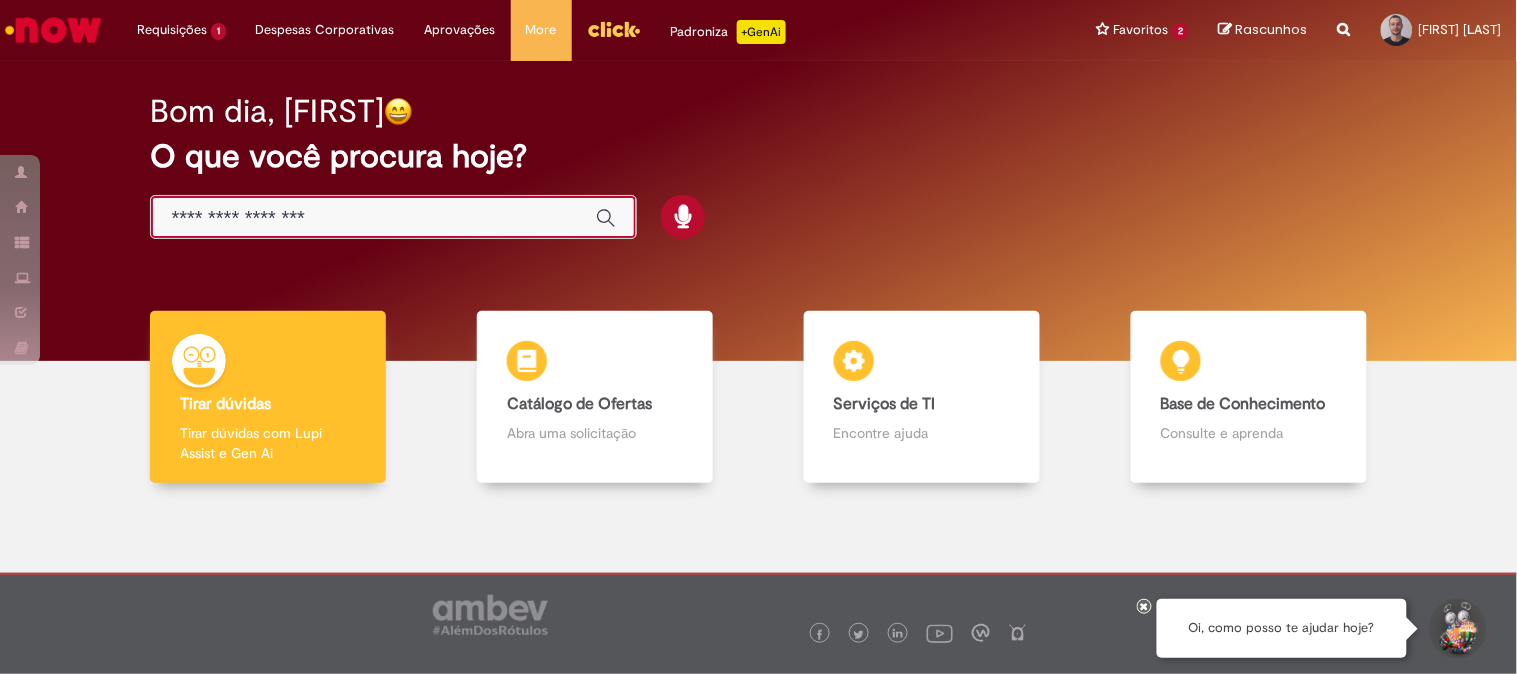 click at bounding box center [373, 218] 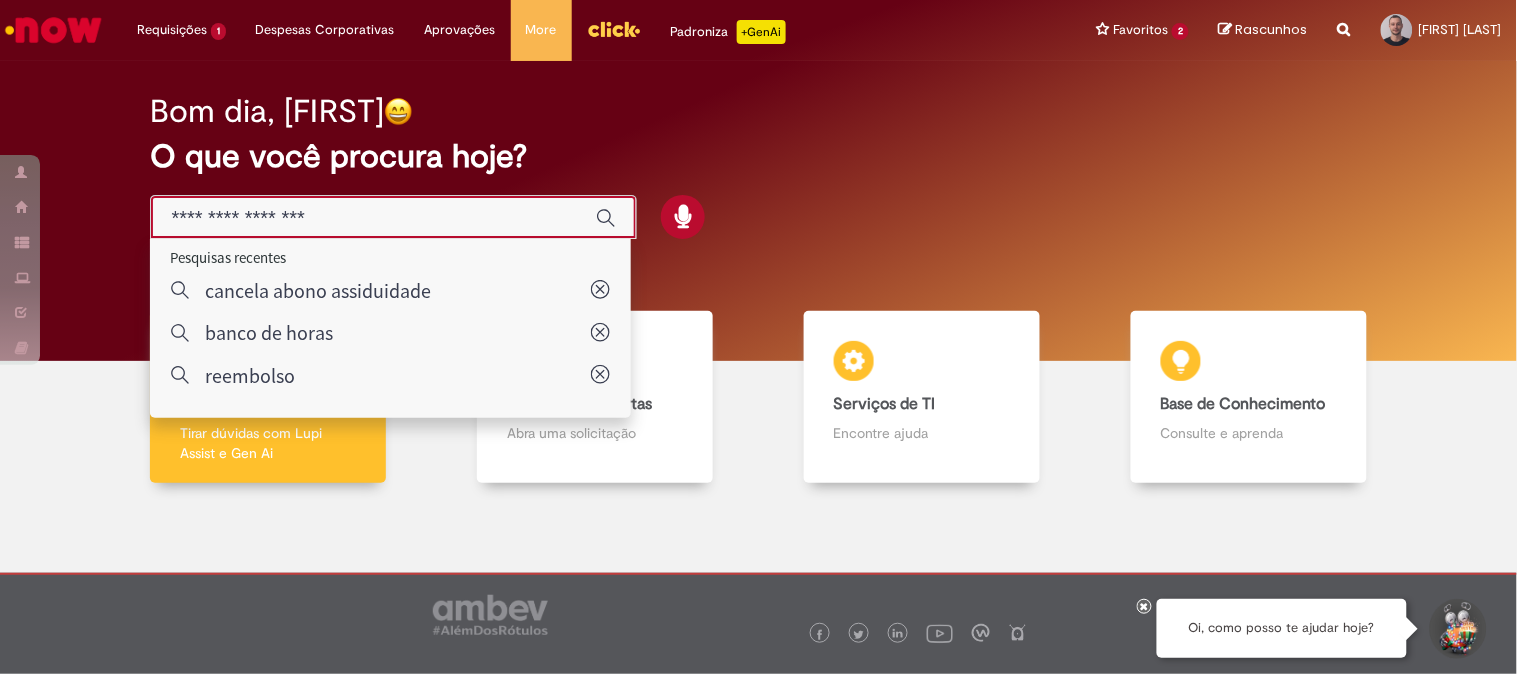 paste on "**********" 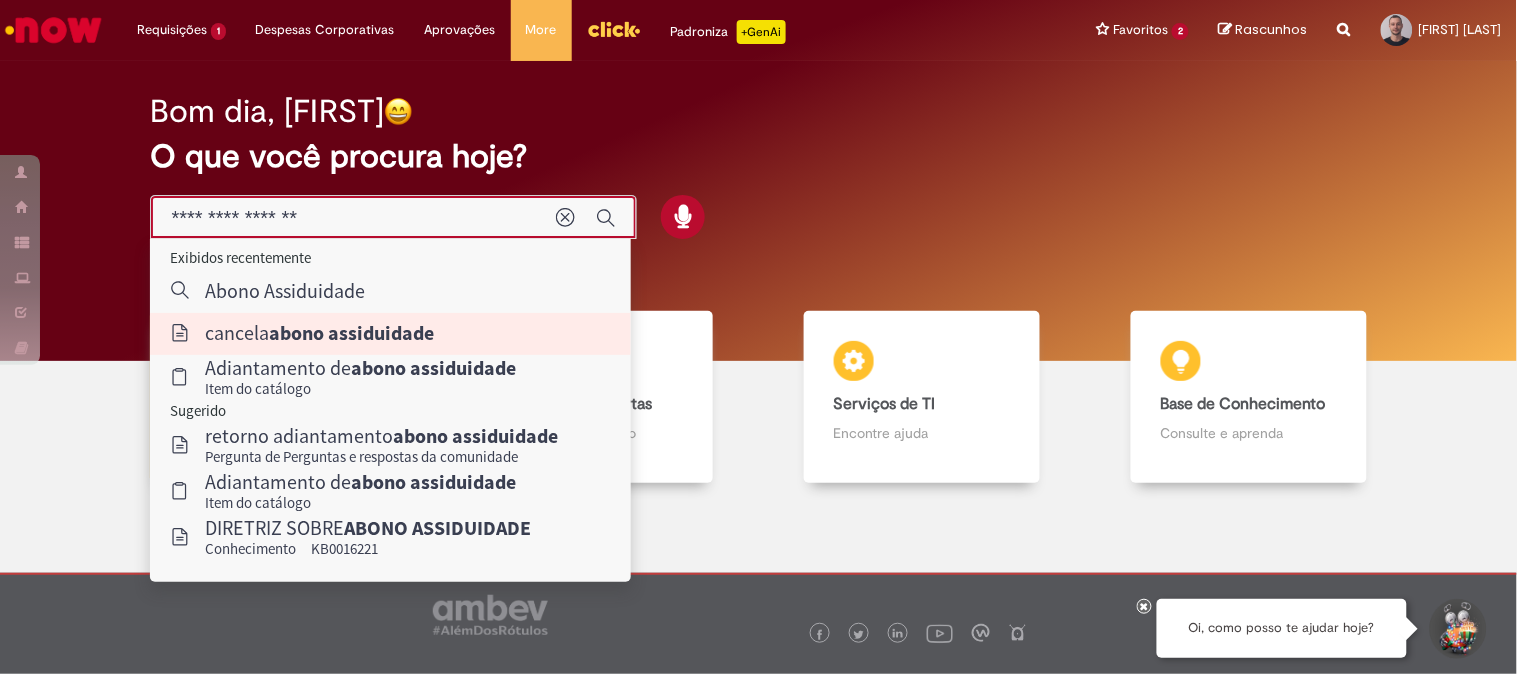 type on "**********" 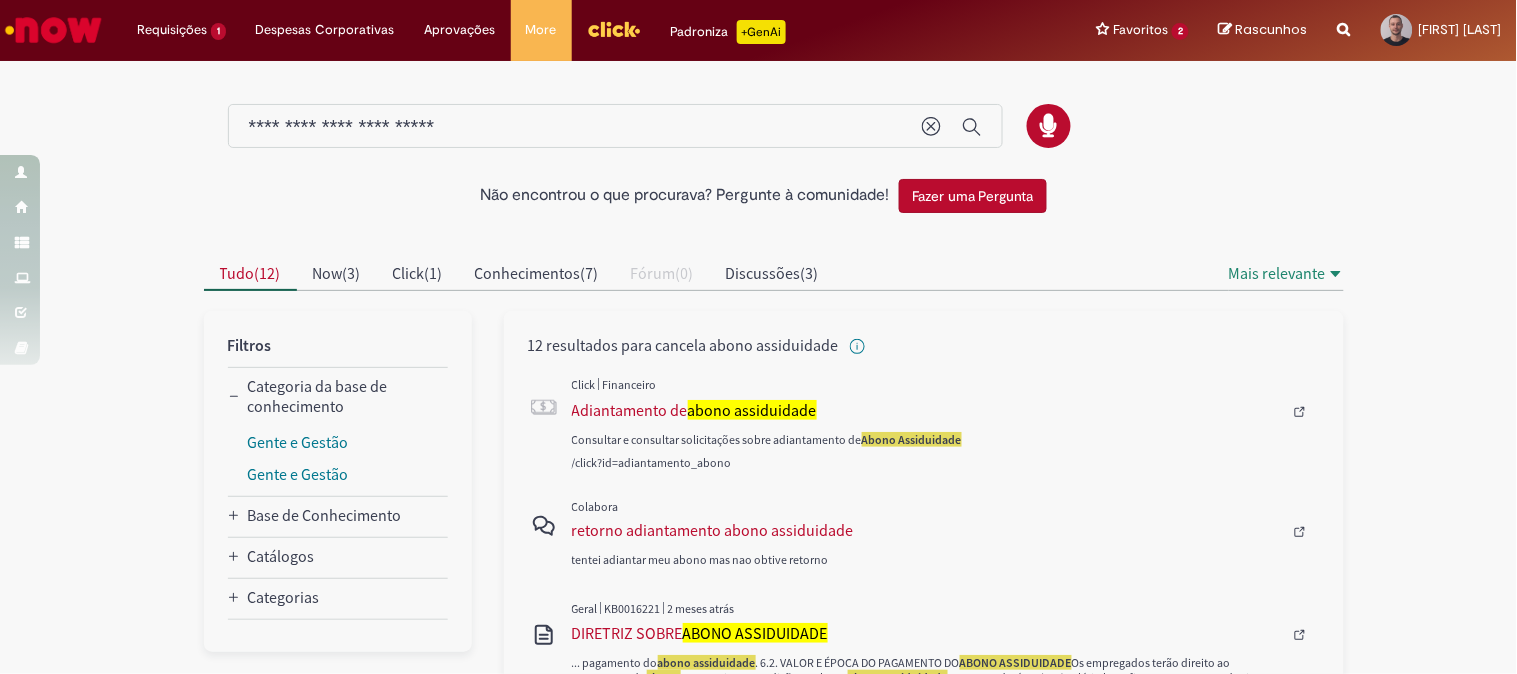 scroll, scrollTop: 111, scrollLeft: 0, axis: vertical 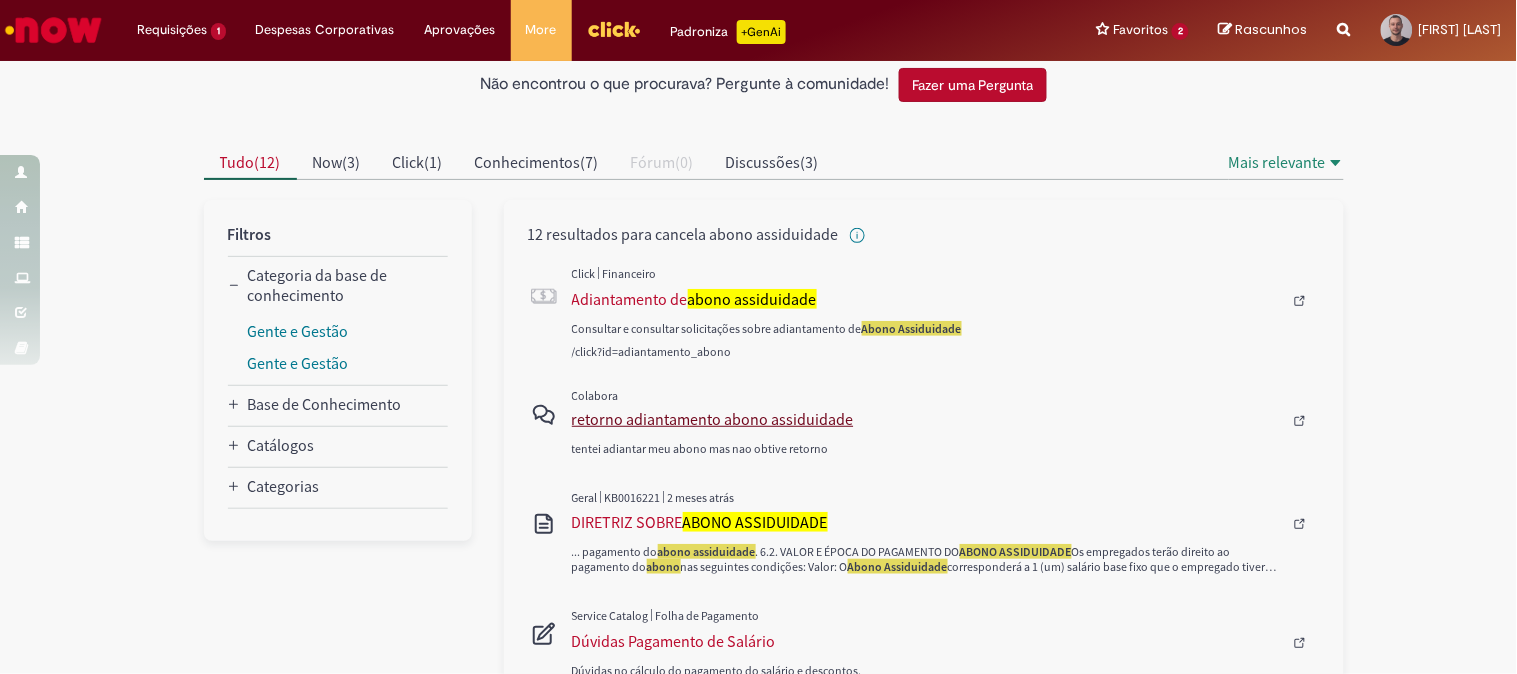 click on "retorno adiantamento abono assiduidade" at bounding box center (927, 419) 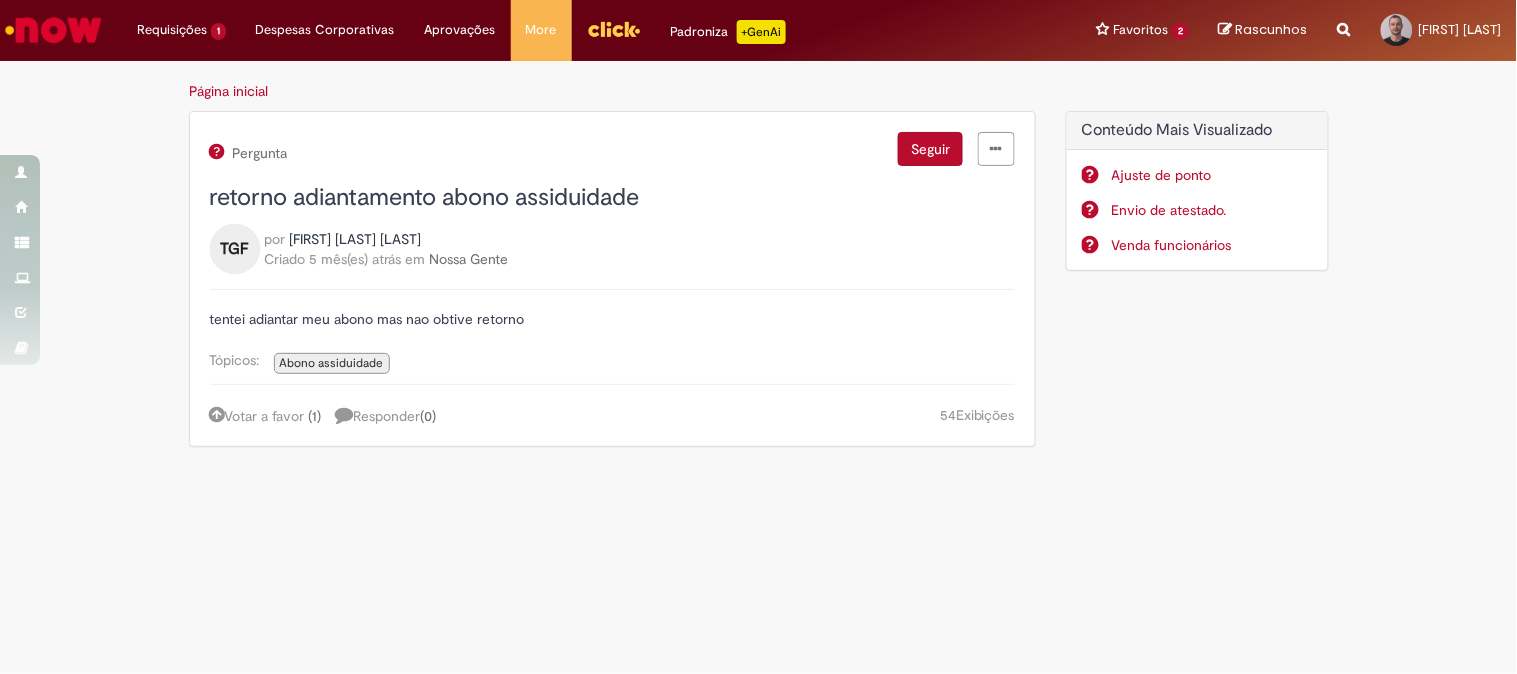 scroll, scrollTop: 0, scrollLeft: 0, axis: both 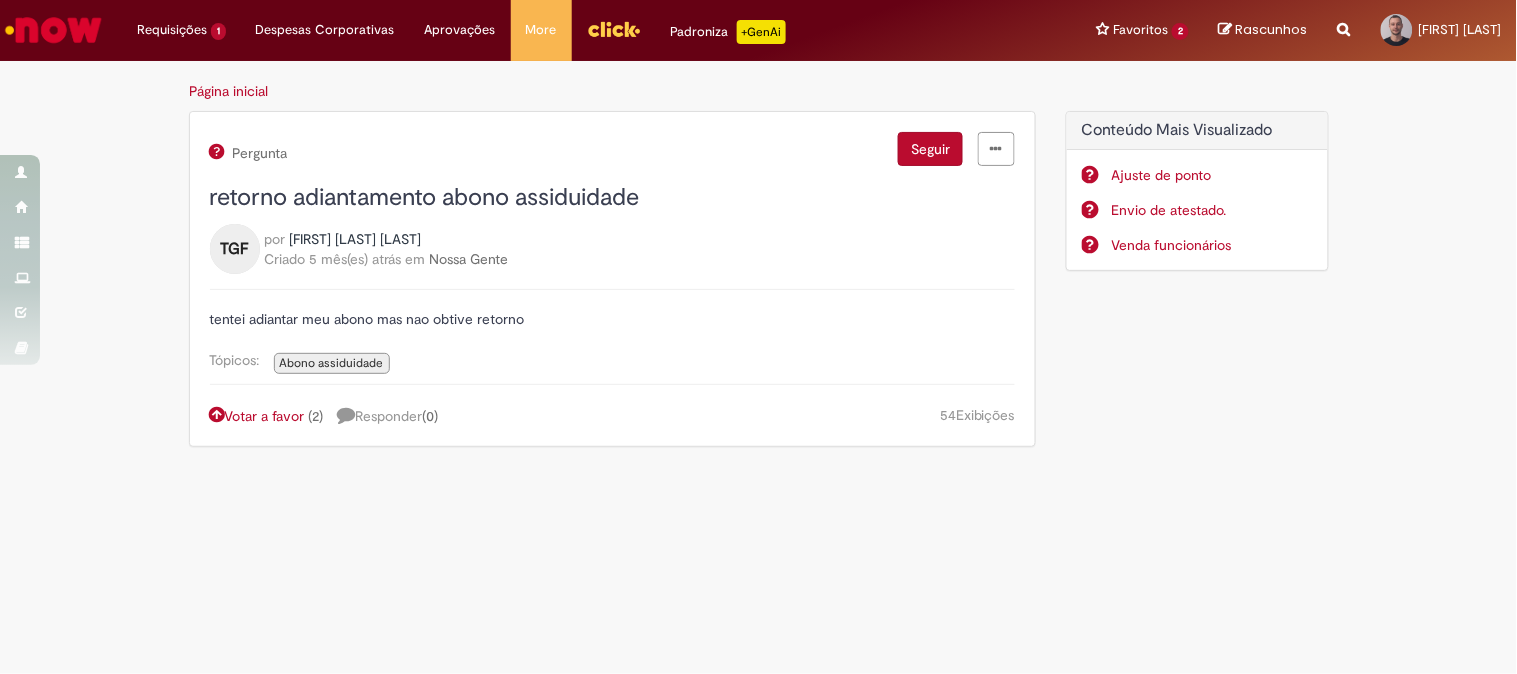 click on "Votar a favor    ( 2 )" at bounding box center (267, 416) 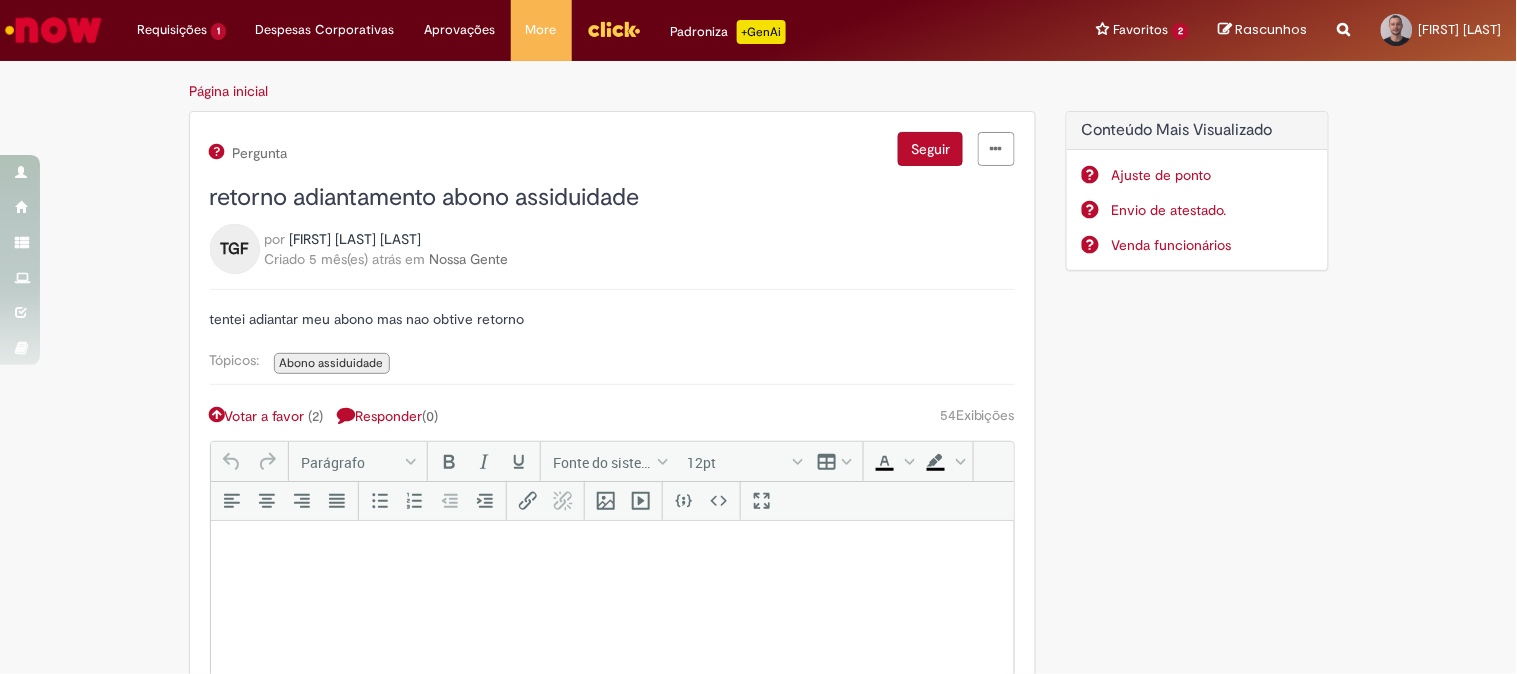 scroll, scrollTop: 190, scrollLeft: 0, axis: vertical 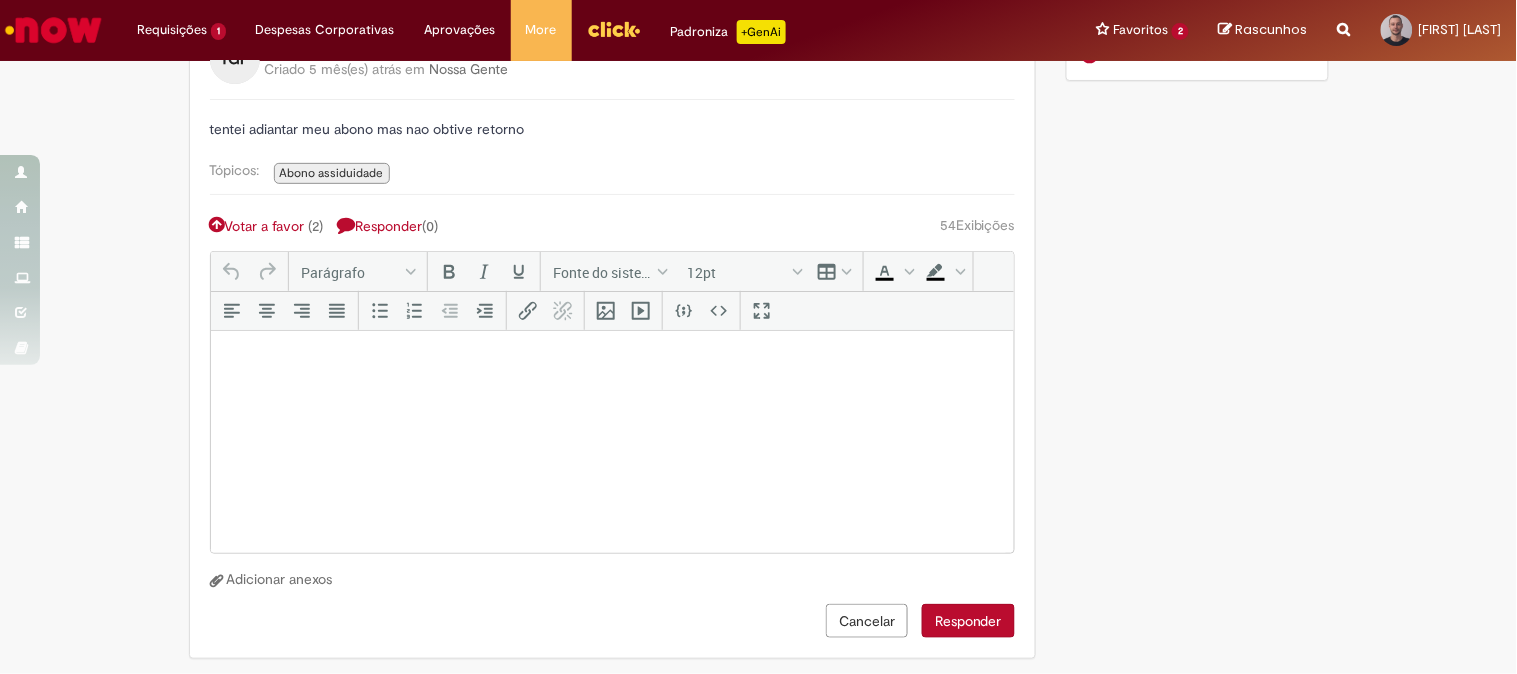 drag, startPoint x: 866, startPoint y: 614, endPoint x: 363, endPoint y: 398, distance: 547.4167 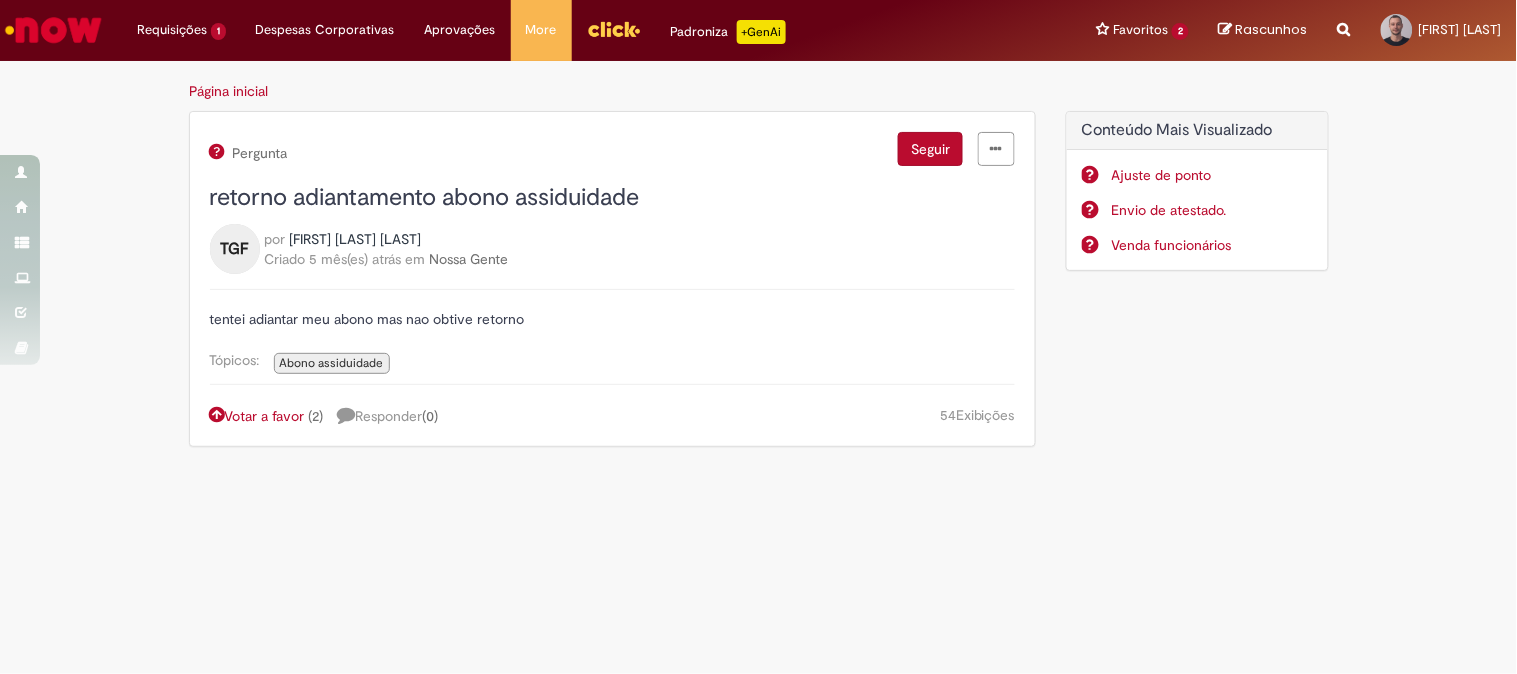 click at bounding box center [217, 414] 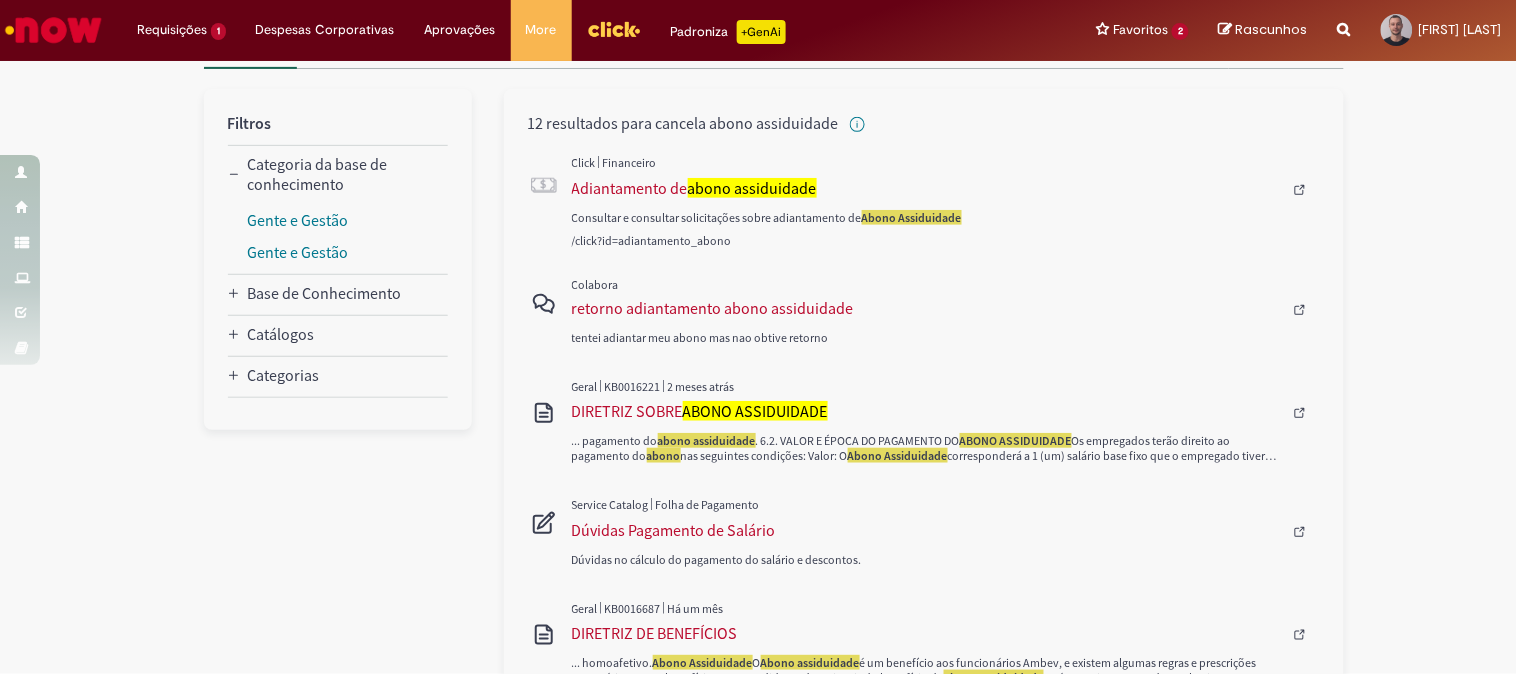 scroll, scrollTop: 333, scrollLeft: 0, axis: vertical 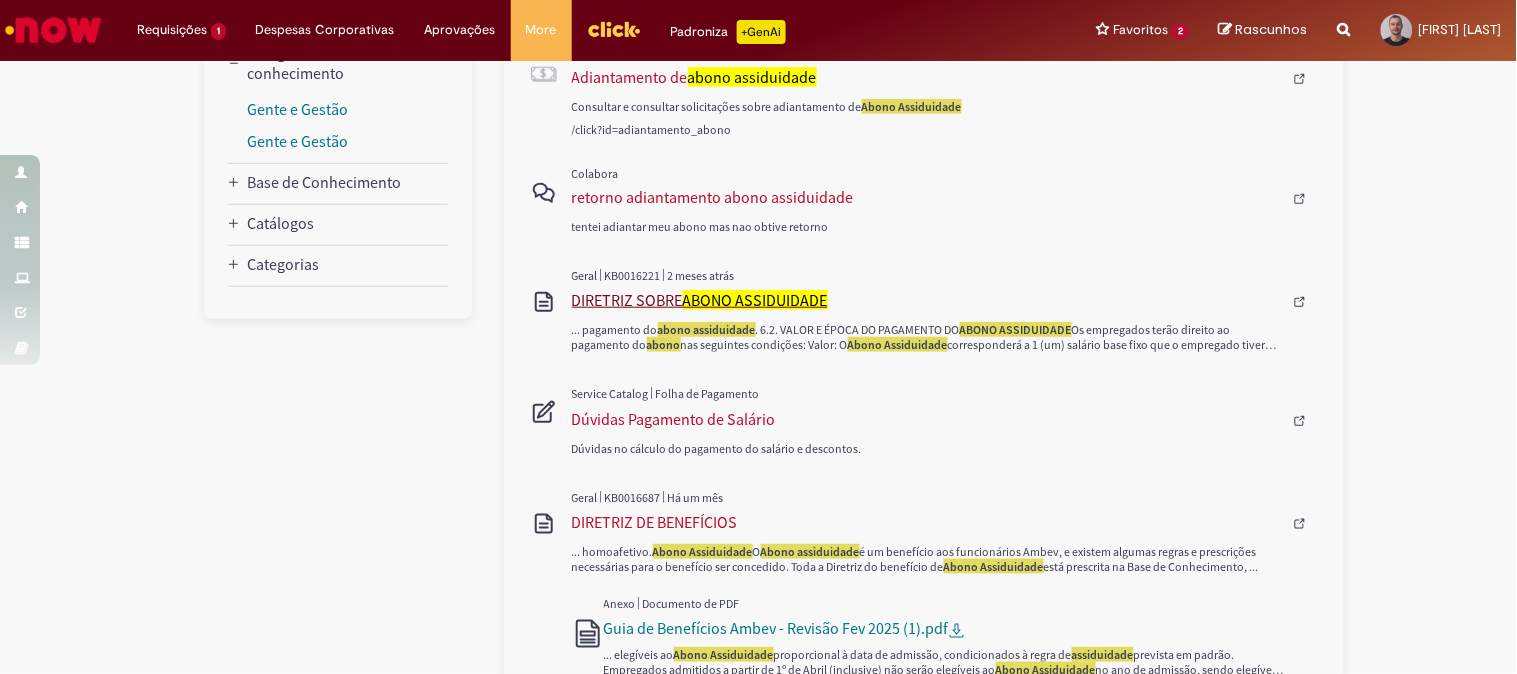 click on "DIRETRIZ SOBRE  ABONO ASSIDUIDADE" at bounding box center [927, 300] 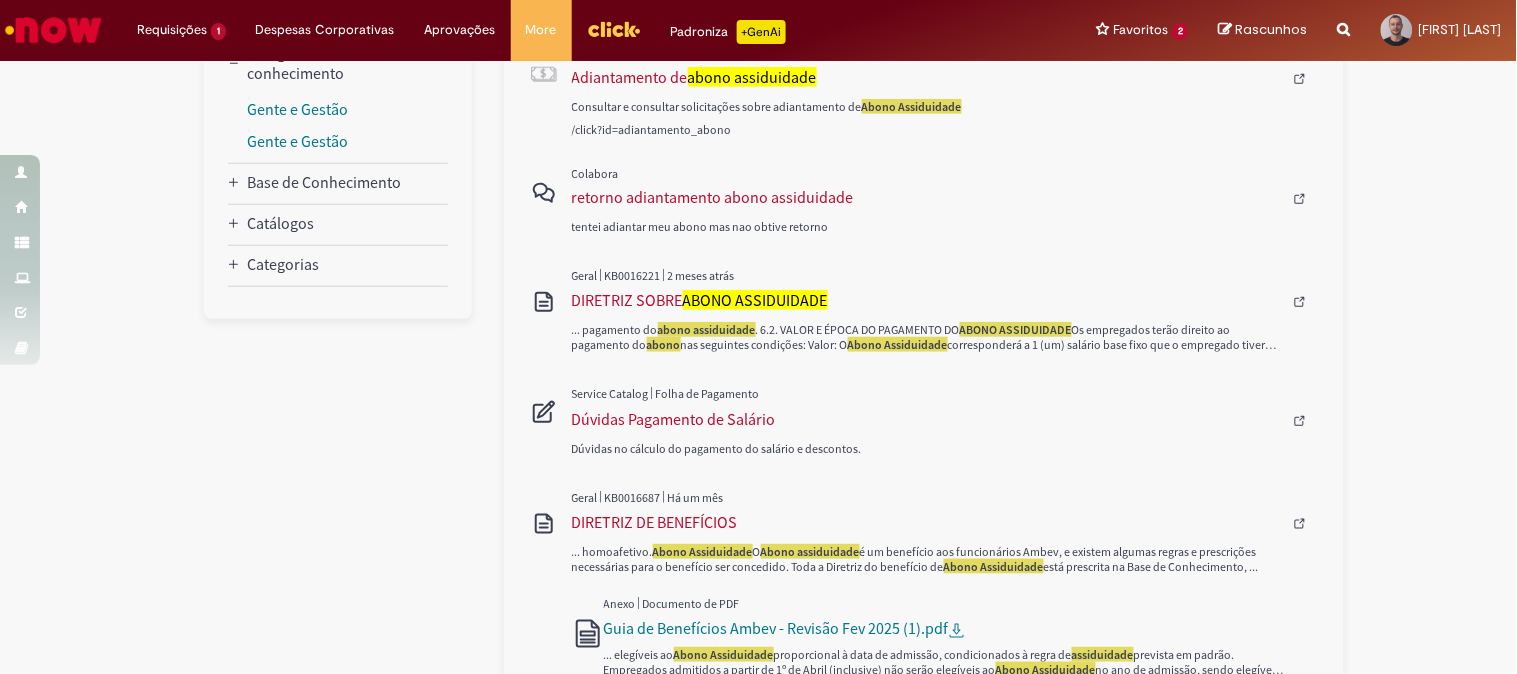 type 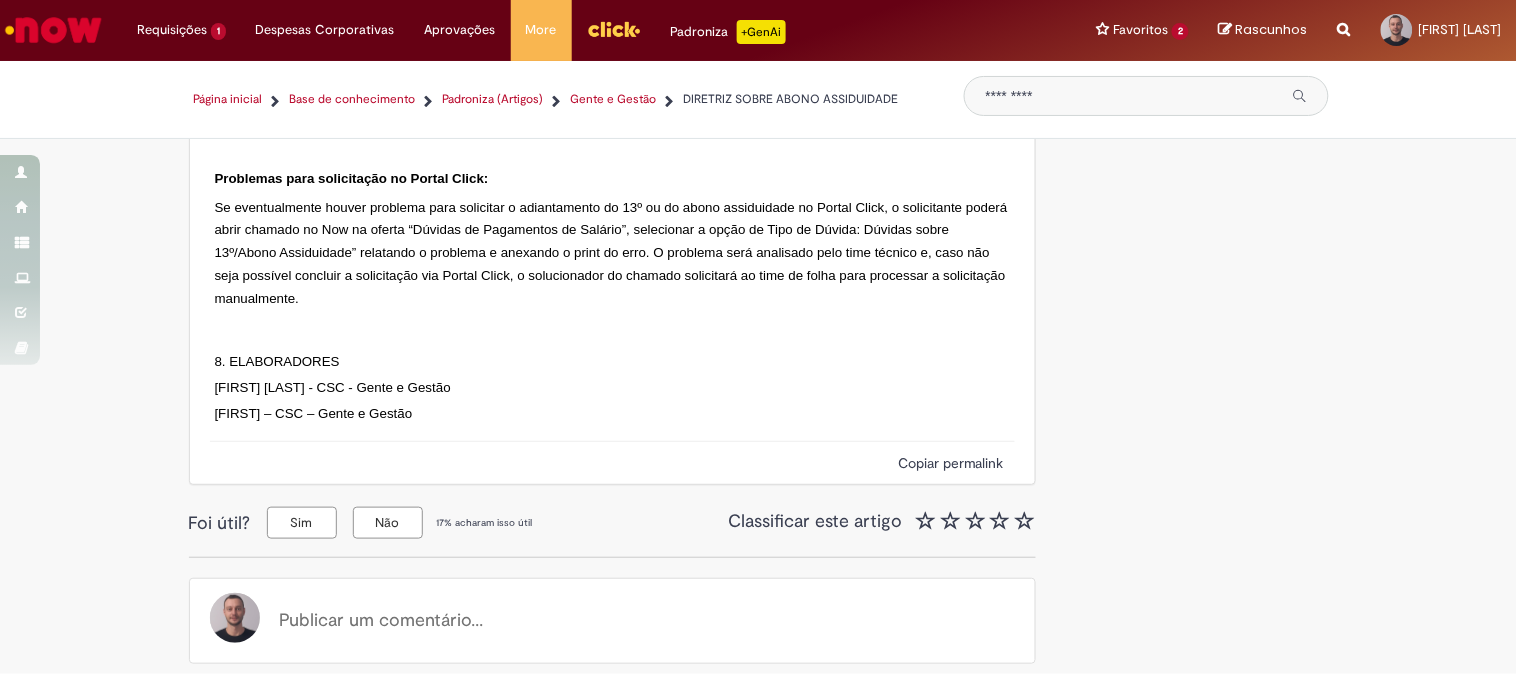 scroll, scrollTop: 4444, scrollLeft: 0, axis: vertical 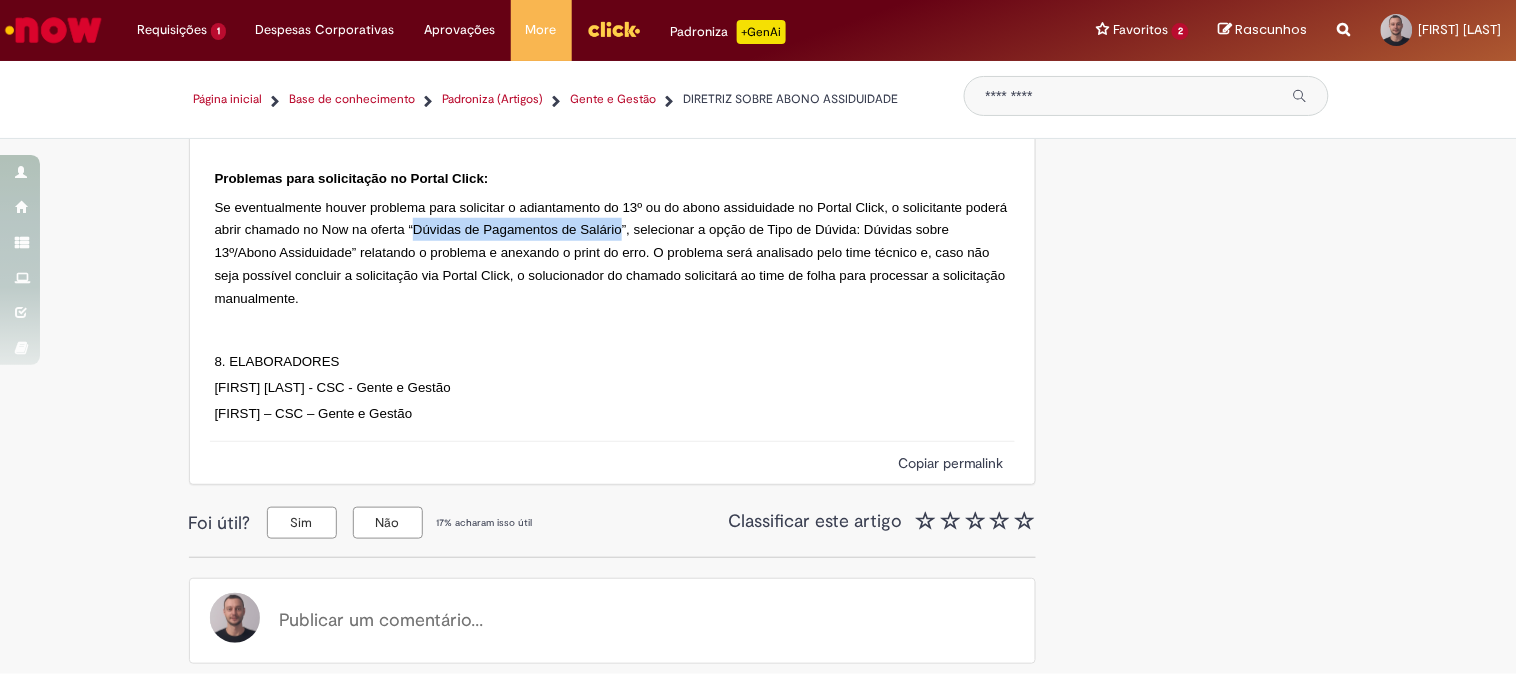 drag, startPoint x: 406, startPoint y: 492, endPoint x: 613, endPoint y: 493, distance: 207.00241 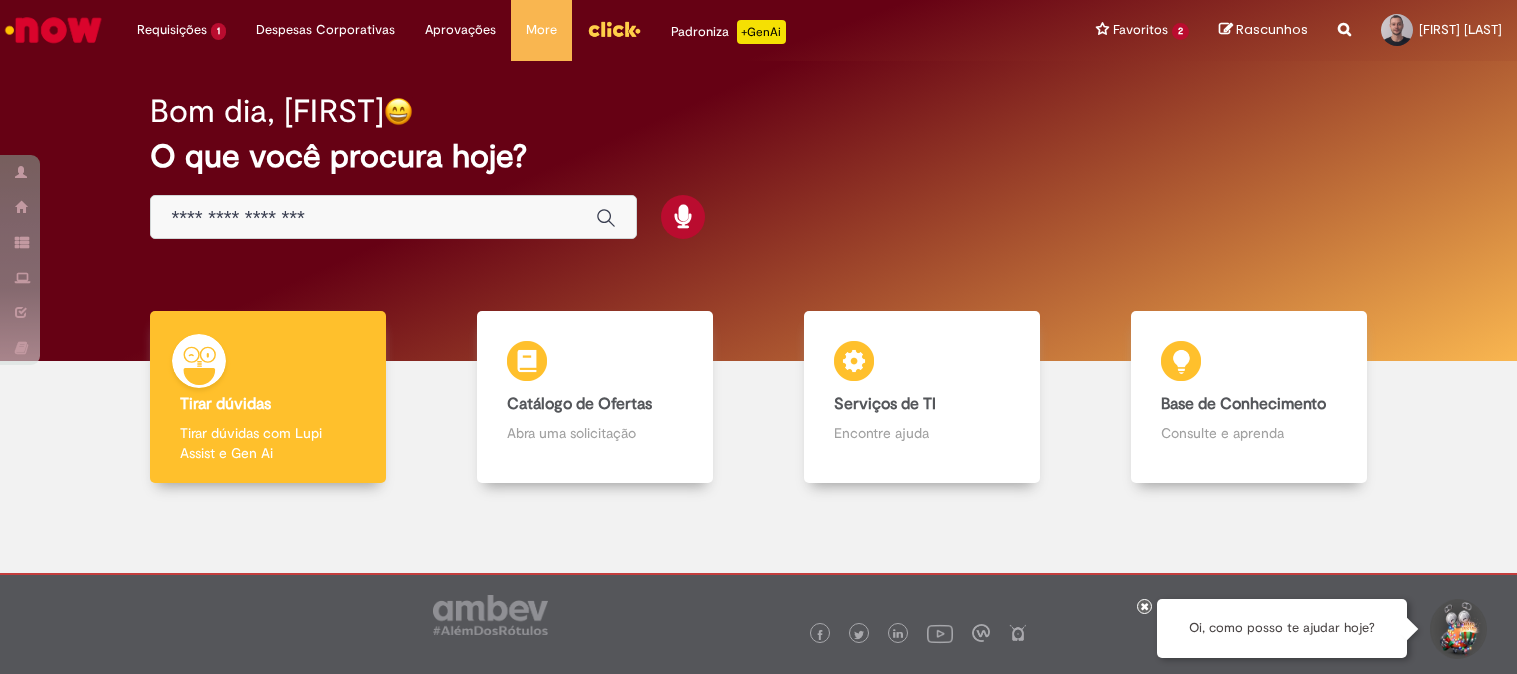 scroll, scrollTop: 0, scrollLeft: 0, axis: both 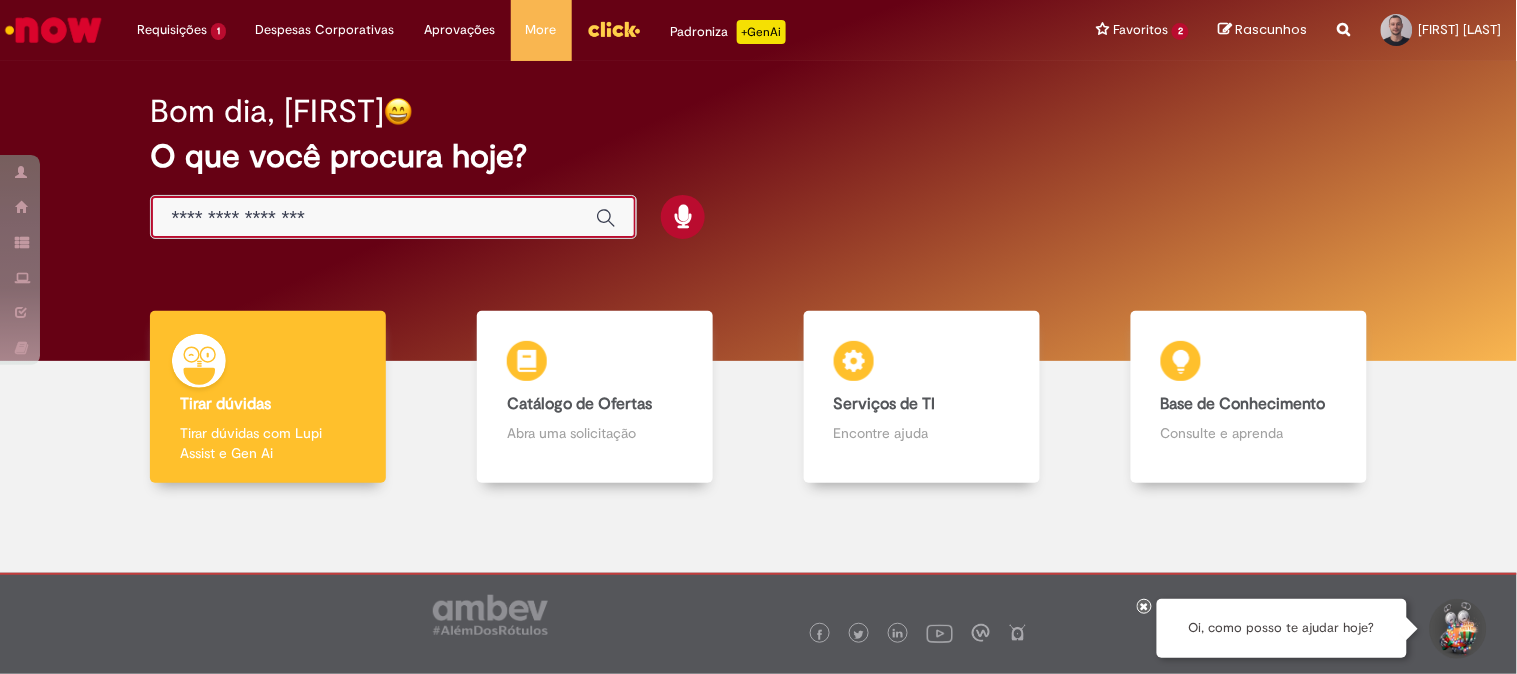 click at bounding box center [373, 218] 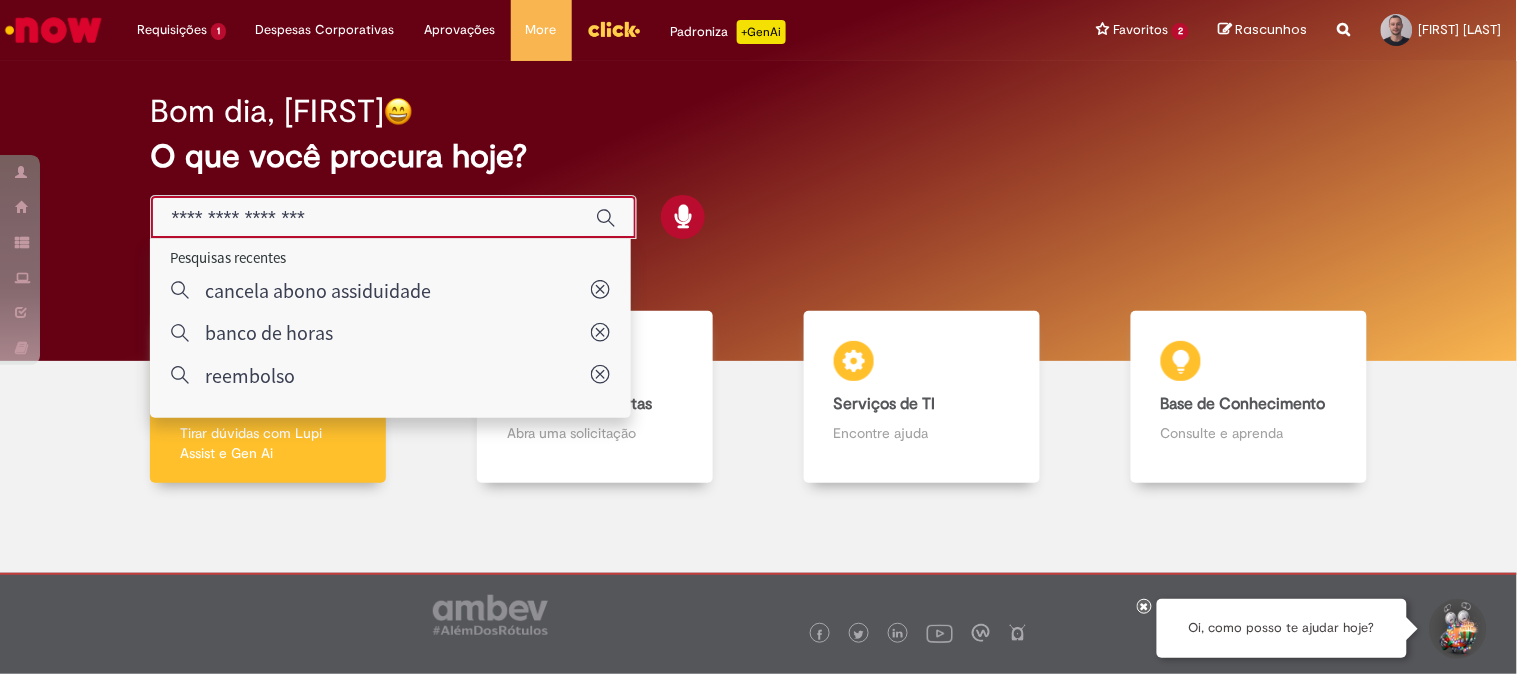 paste on "**********" 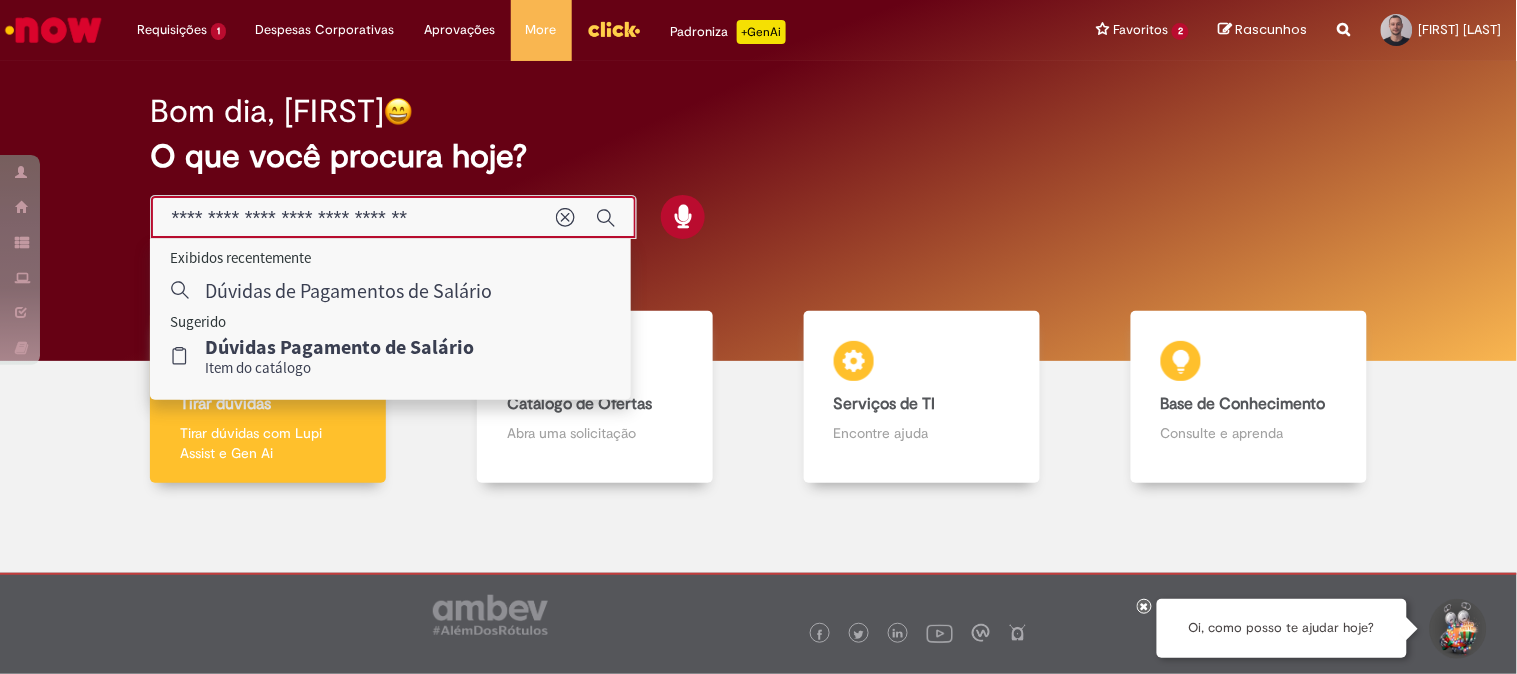 type on "**********" 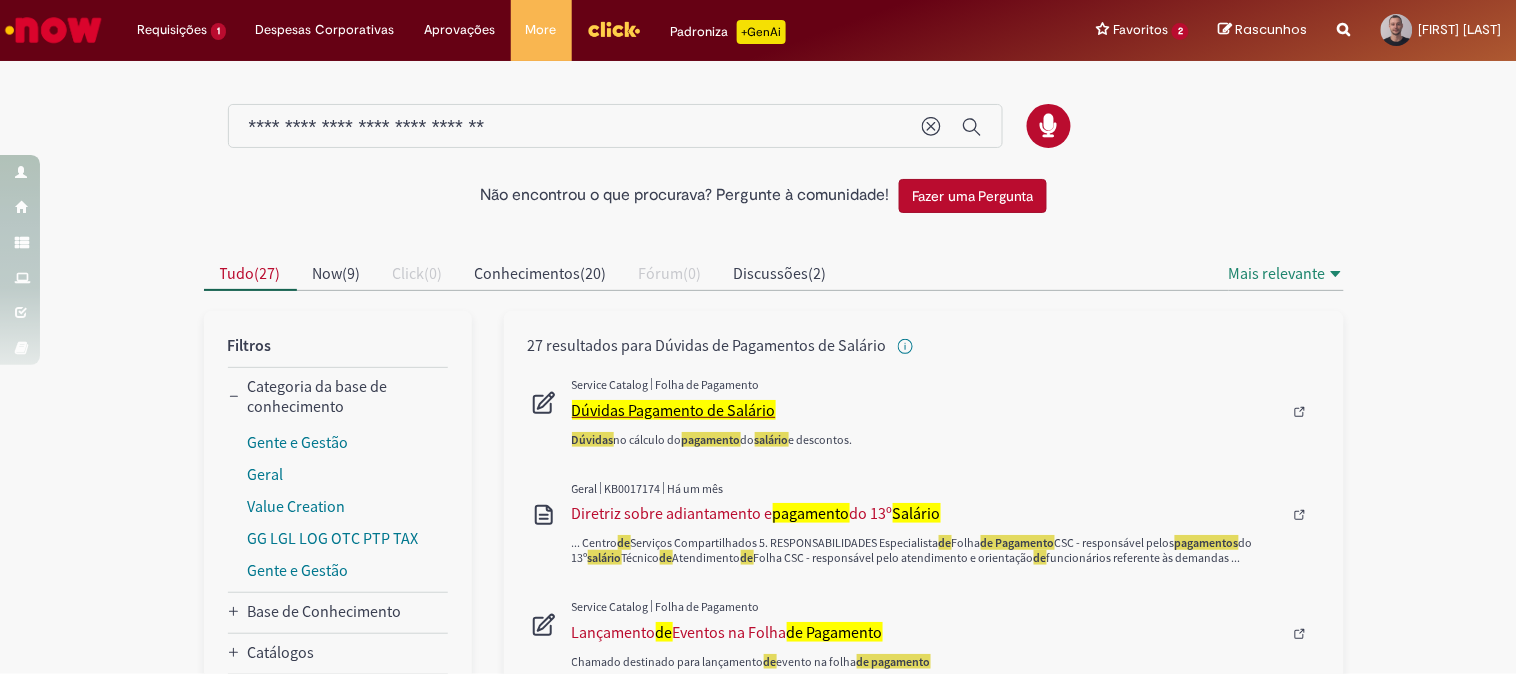 click on "Dúvidas Pagamento de Salário" at bounding box center [674, 410] 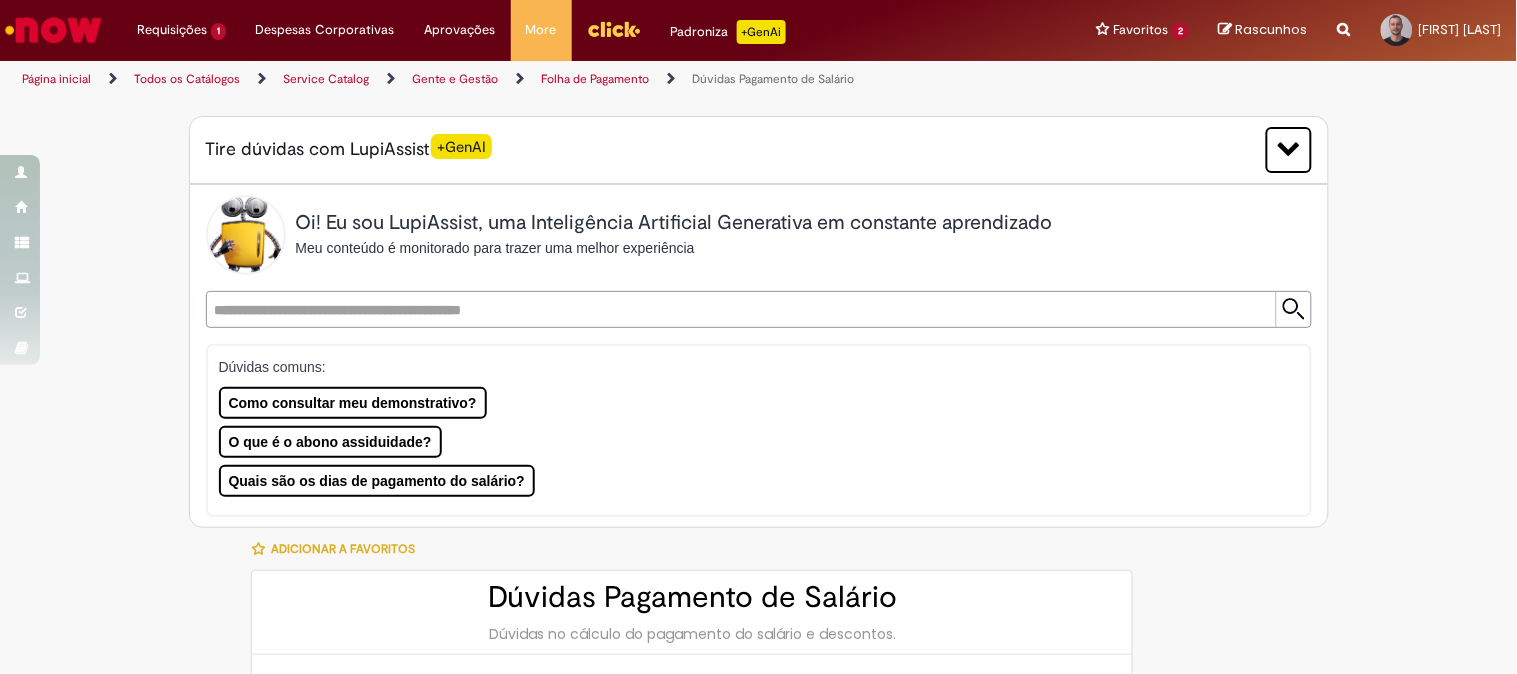 type on "********" 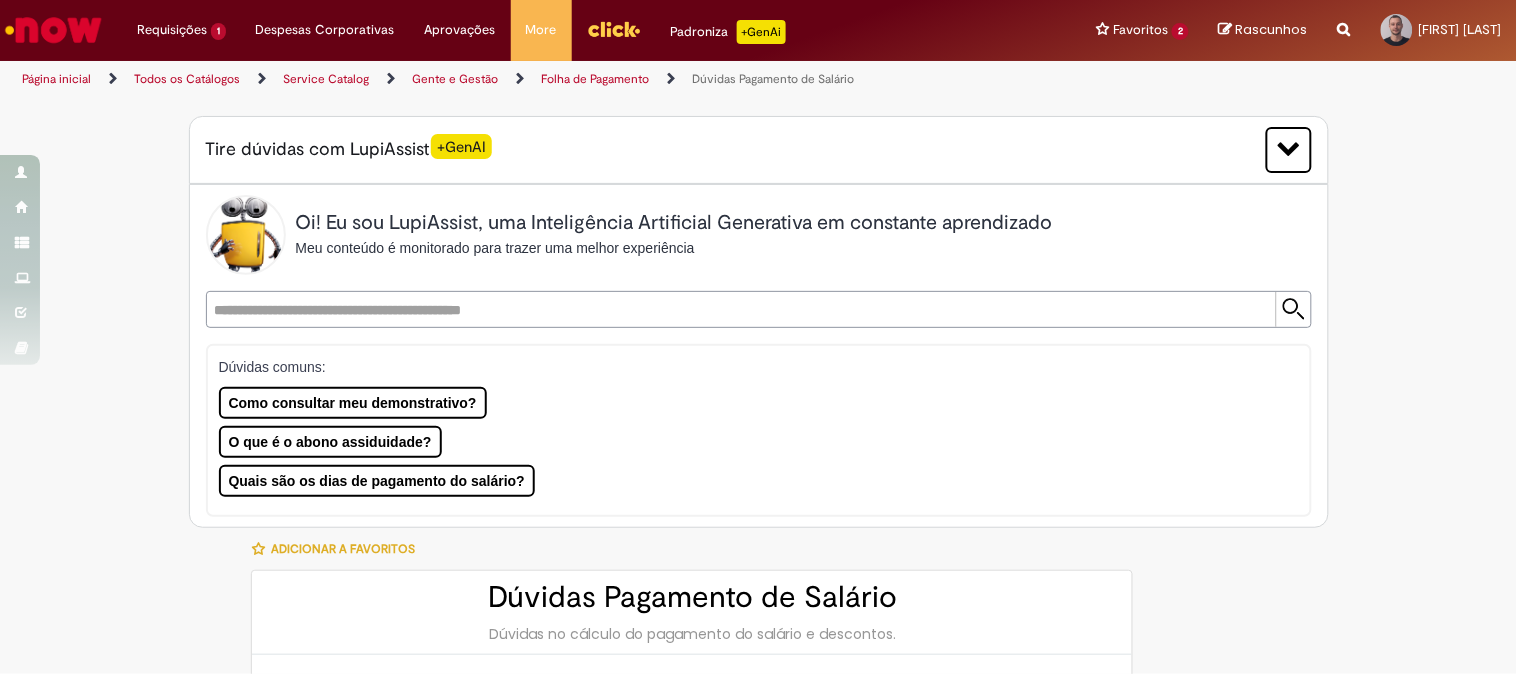 type on "**********" 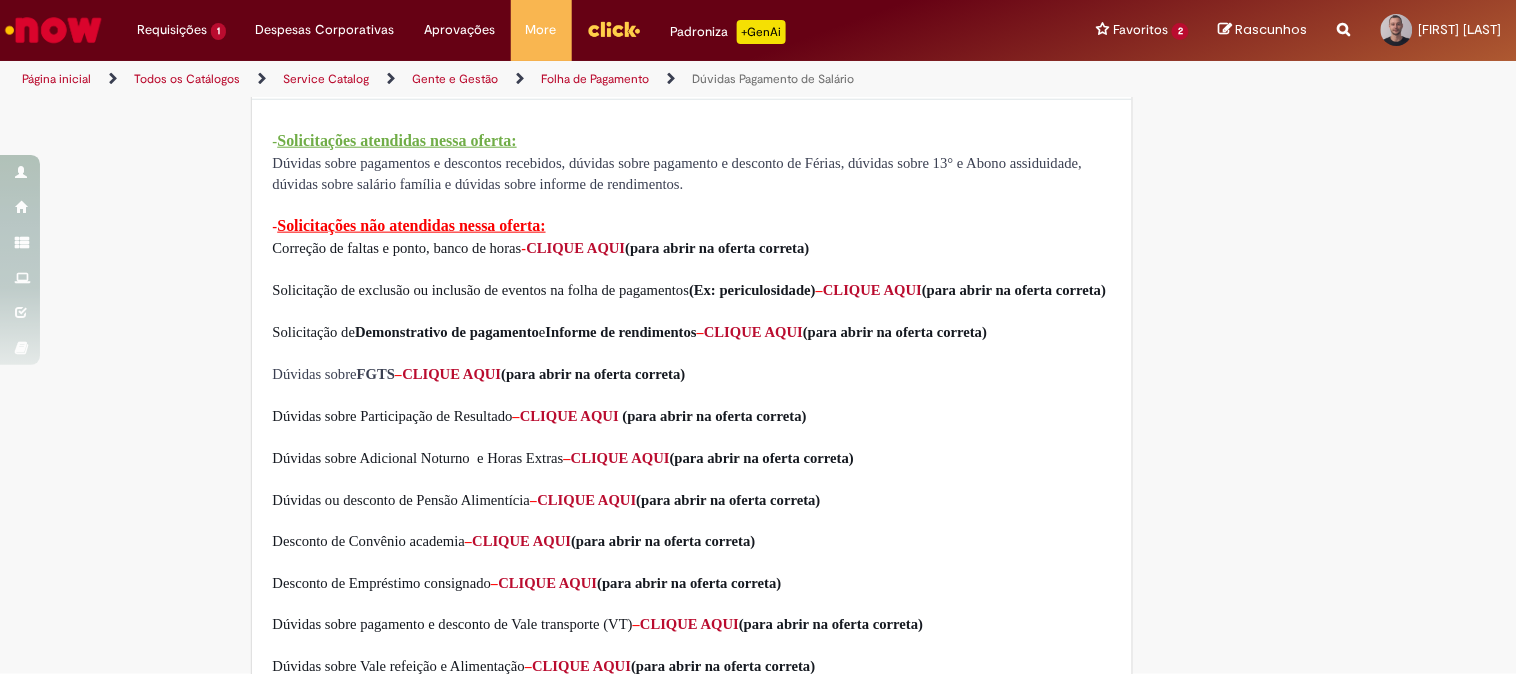 scroll, scrollTop: 666, scrollLeft: 0, axis: vertical 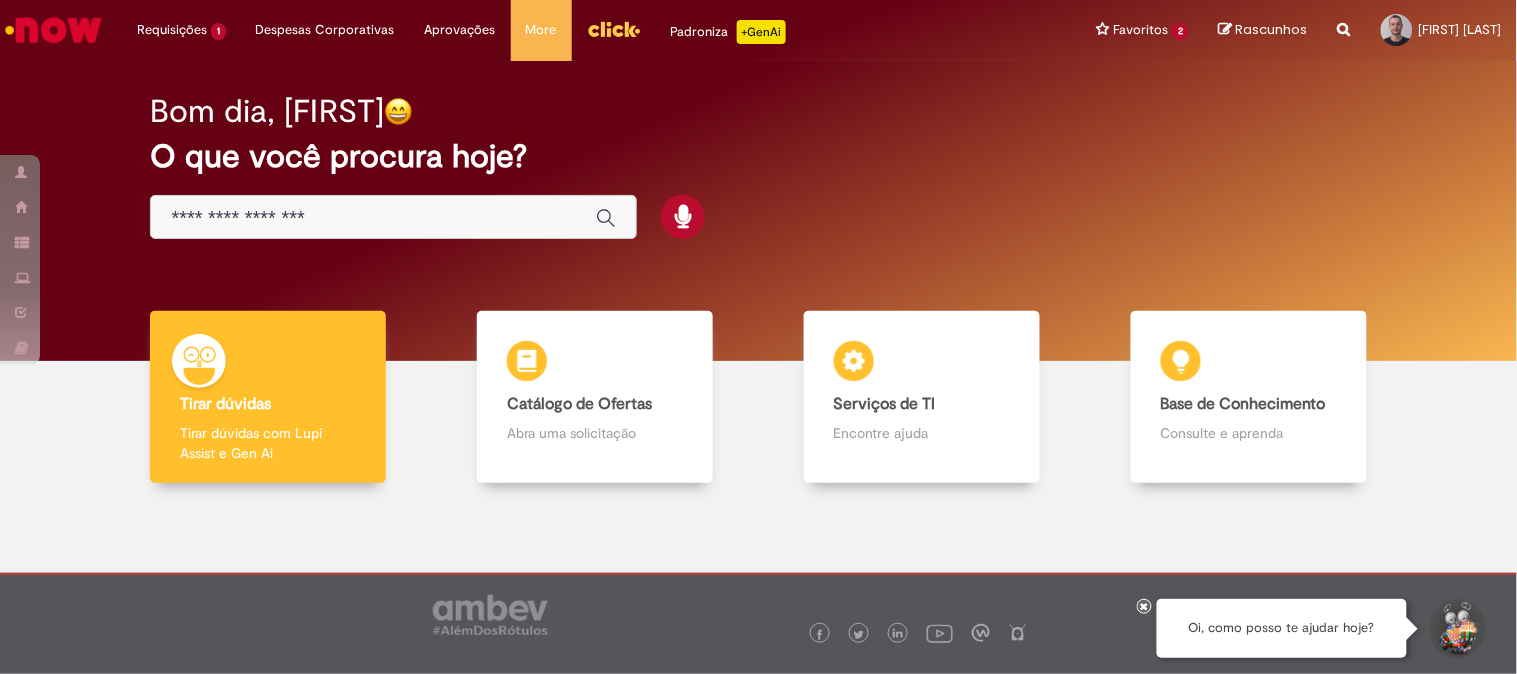 click at bounding box center (373, 218) 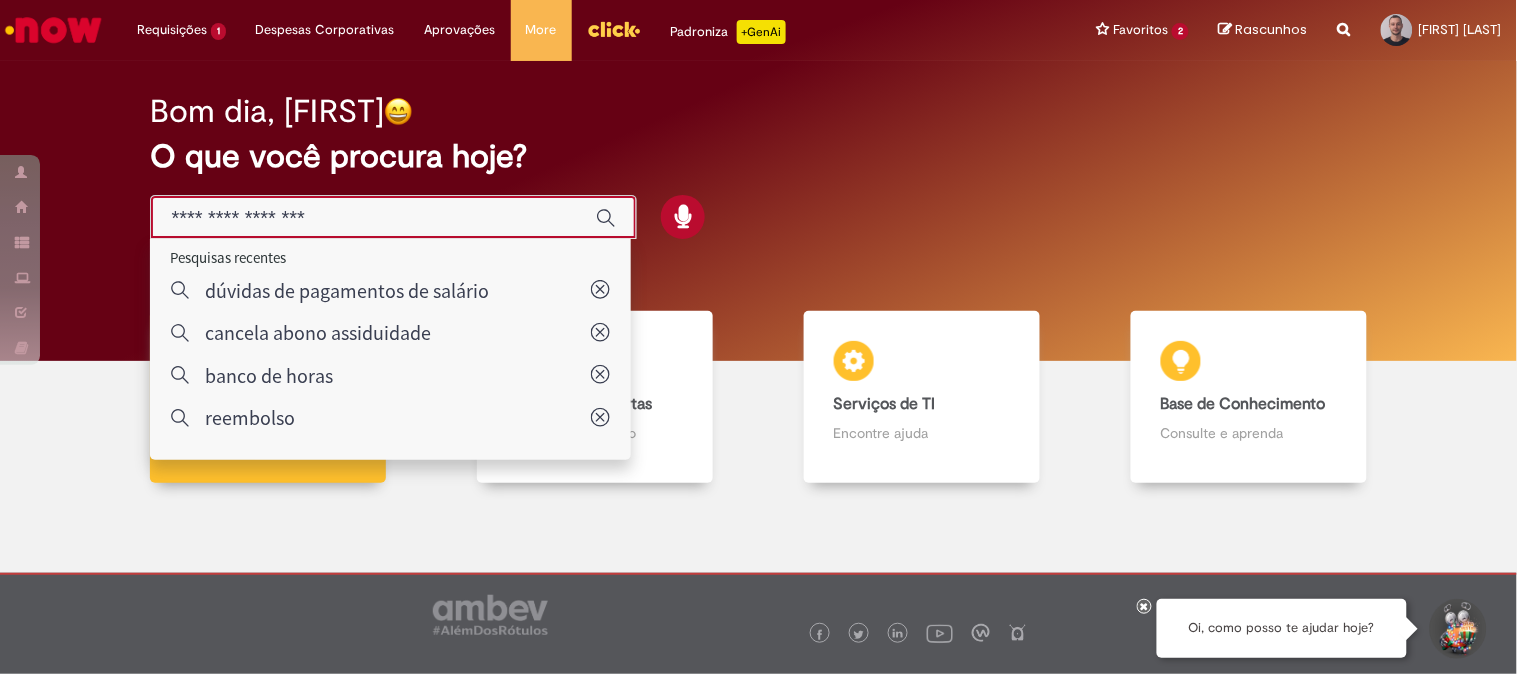 paste on "**********" 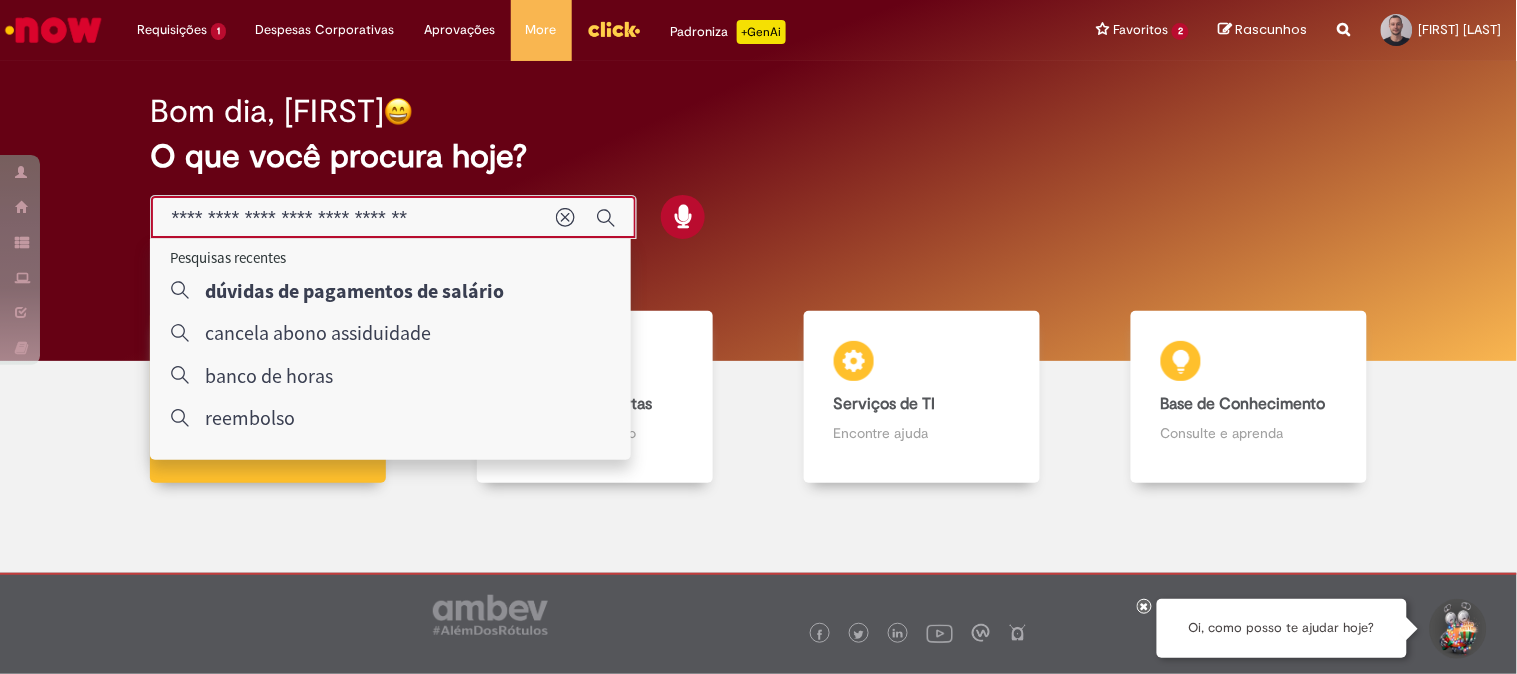 type on "**********" 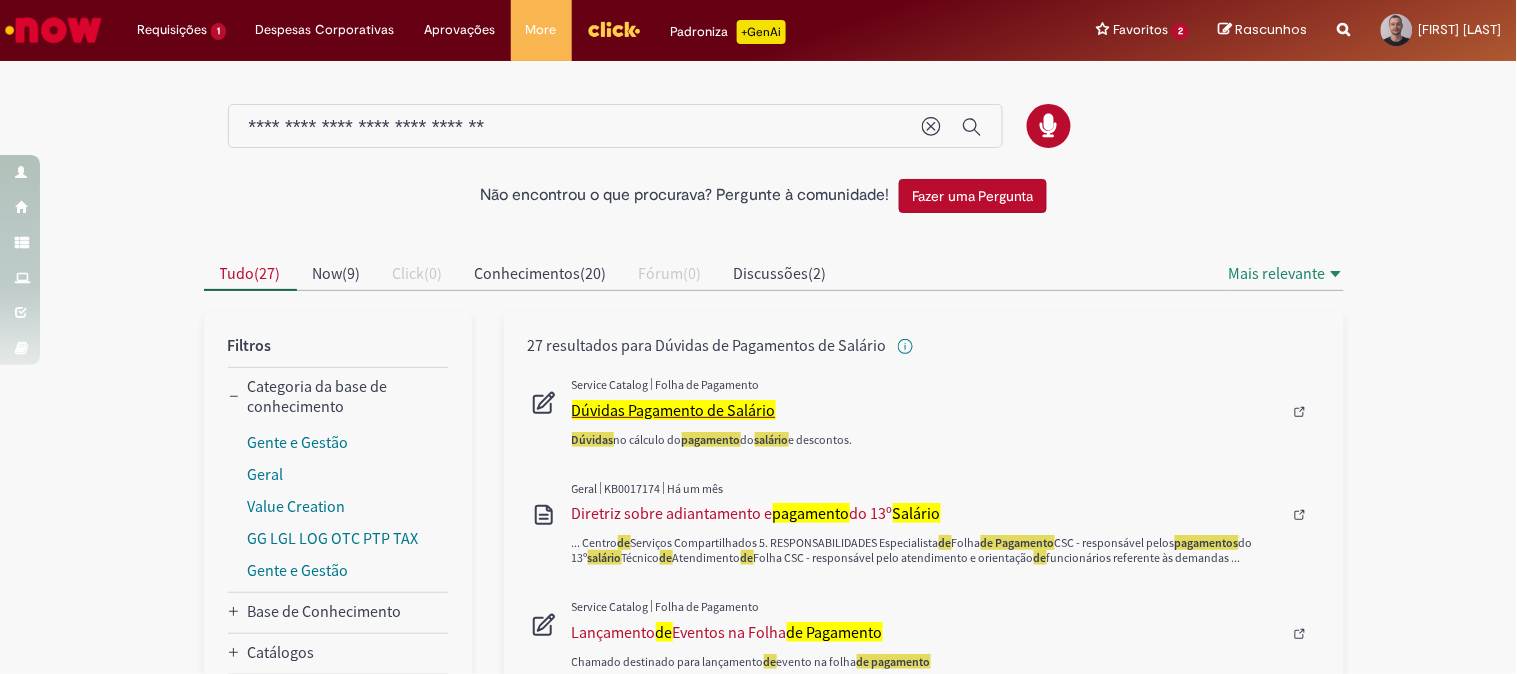click on "Dúvidas Pagamento de Salário" at bounding box center [674, 410] 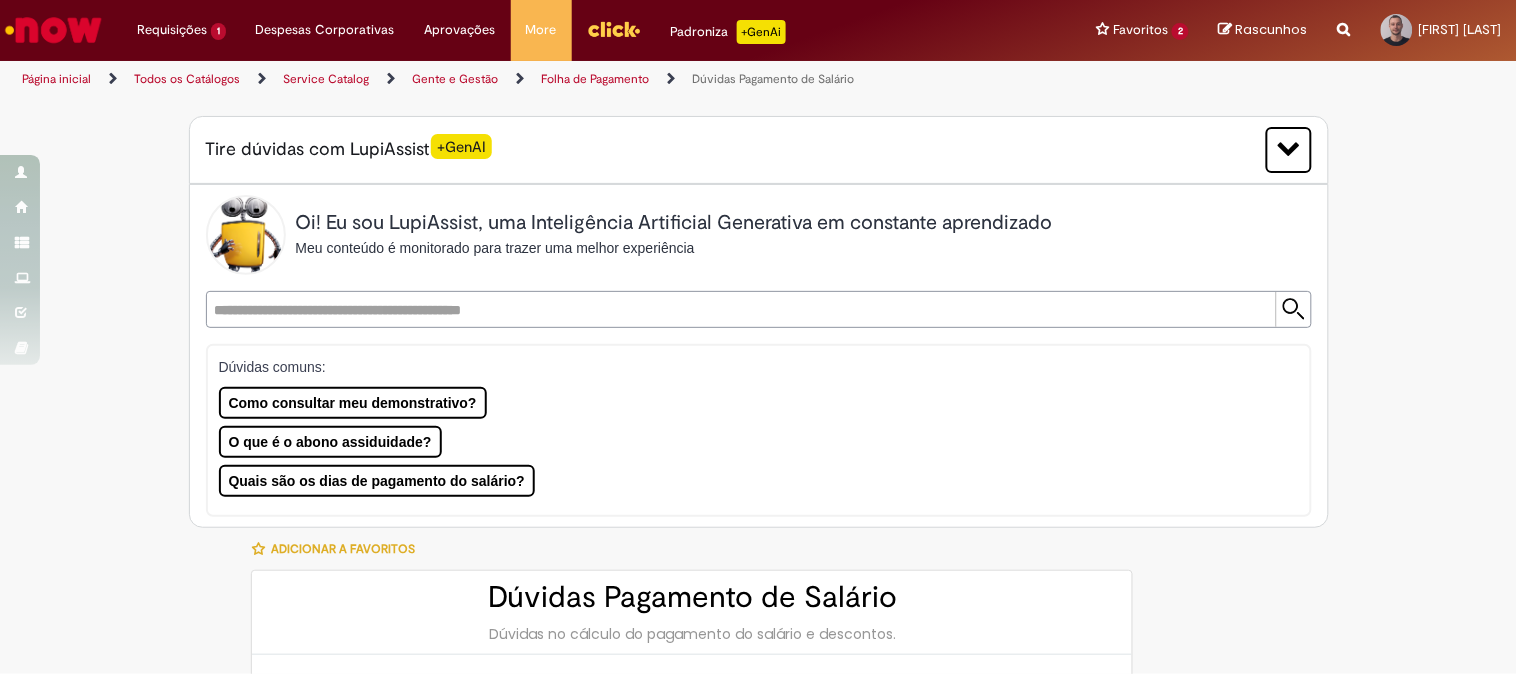 type on "********" 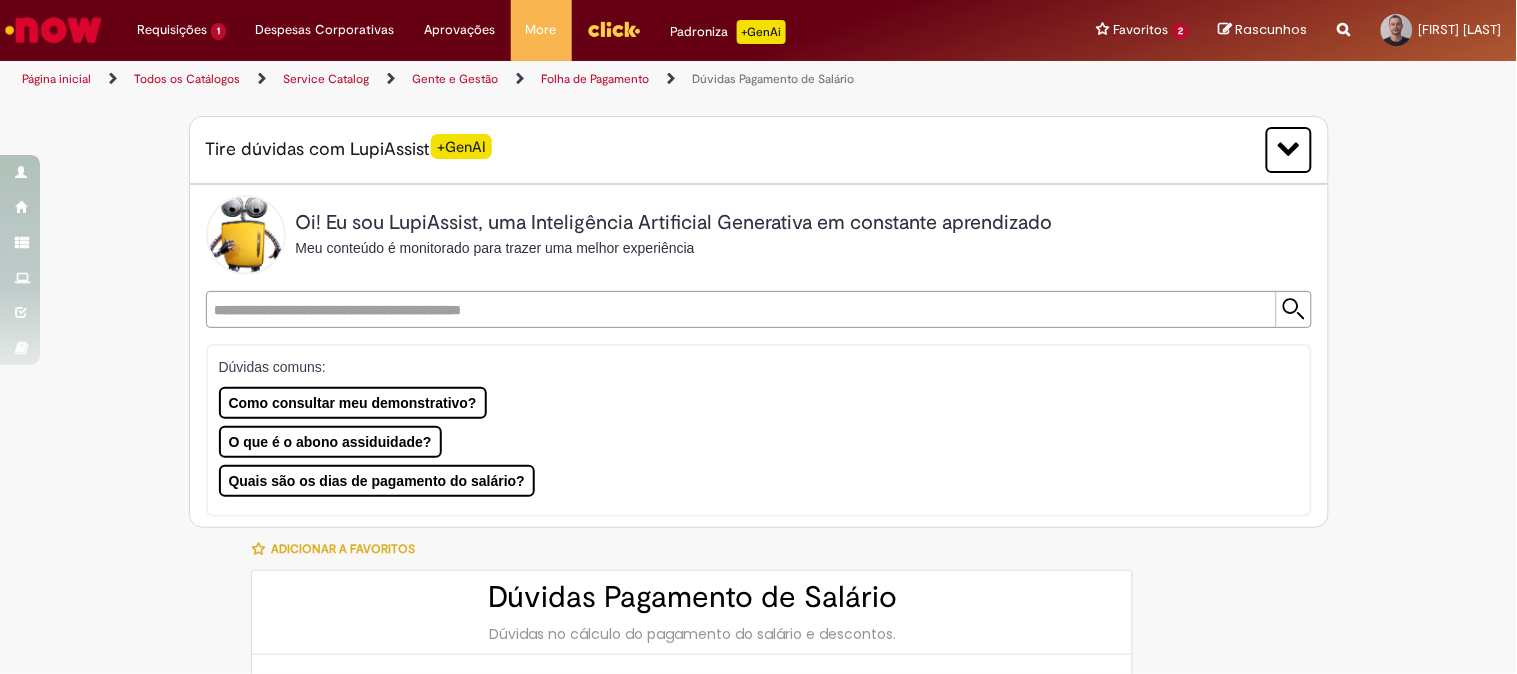 type on "**********" 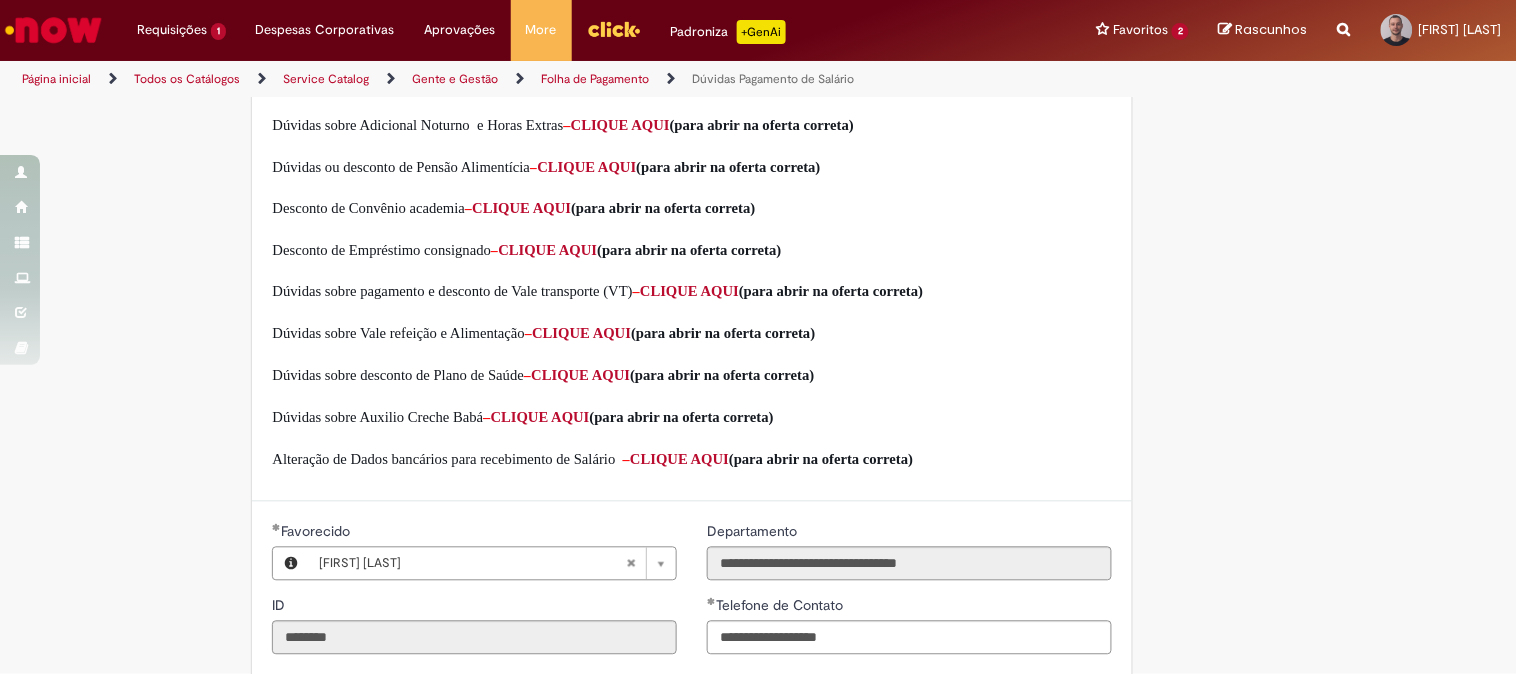 scroll, scrollTop: 1222, scrollLeft: 0, axis: vertical 